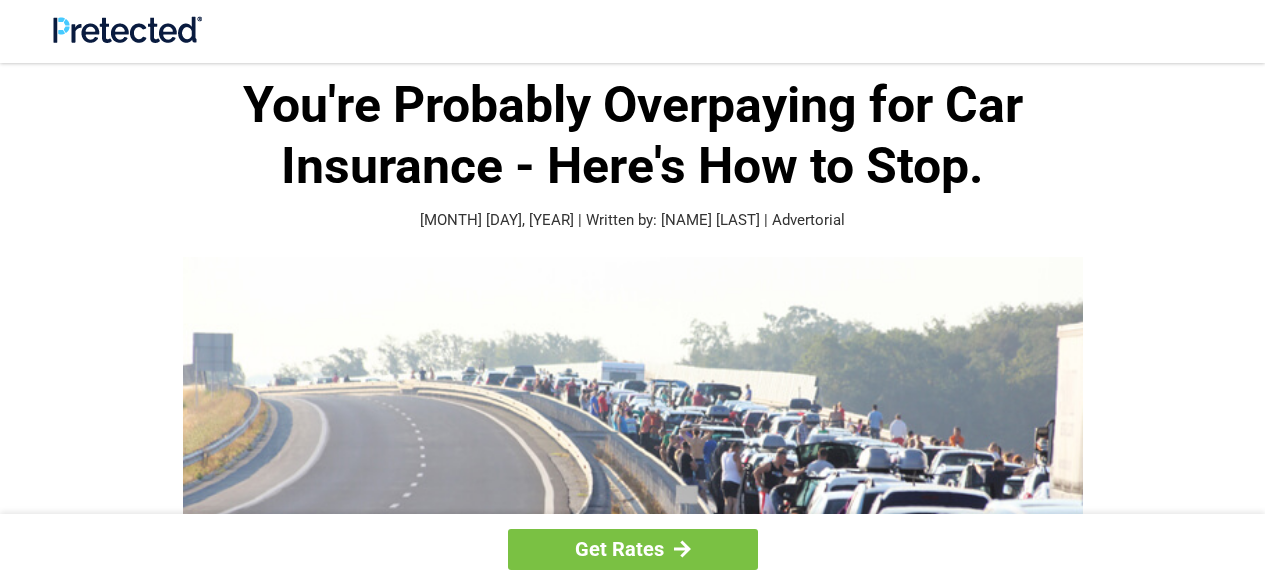 scroll, scrollTop: 0, scrollLeft: 0, axis: both 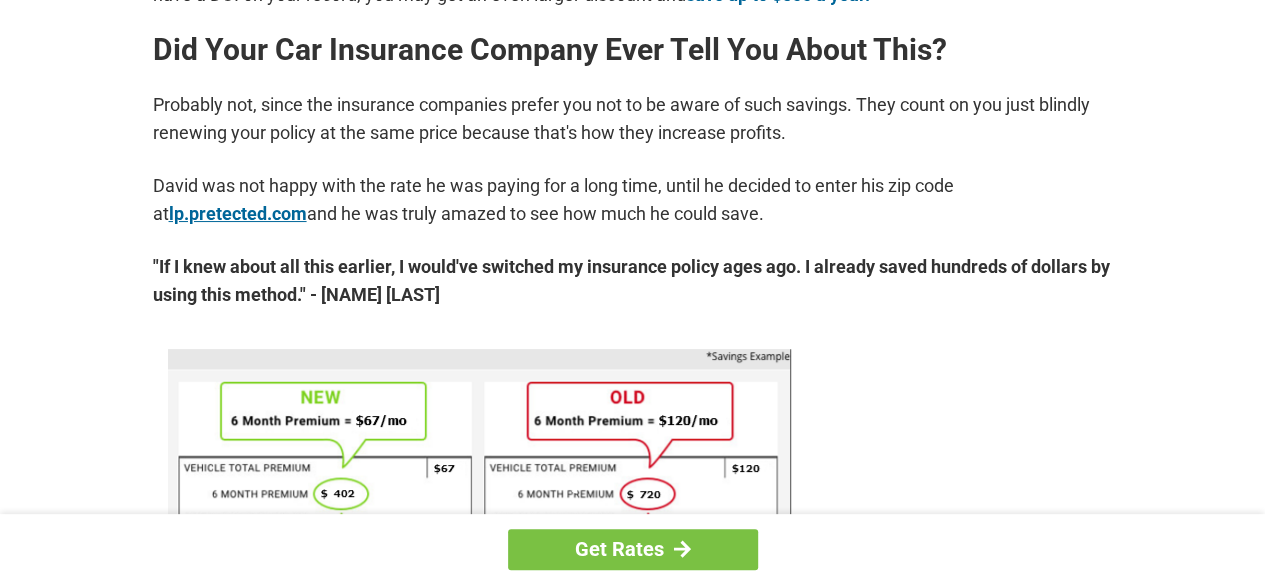 click on "lp.pretected.com" at bounding box center [238, 213] 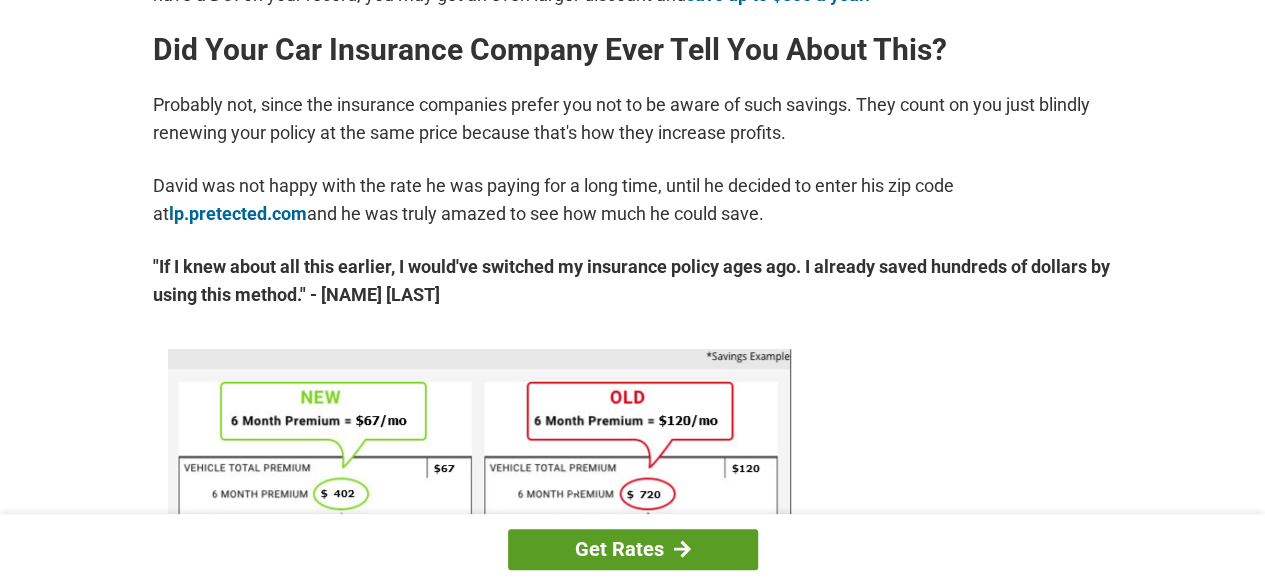 click on "Get Rates" at bounding box center (633, 549) 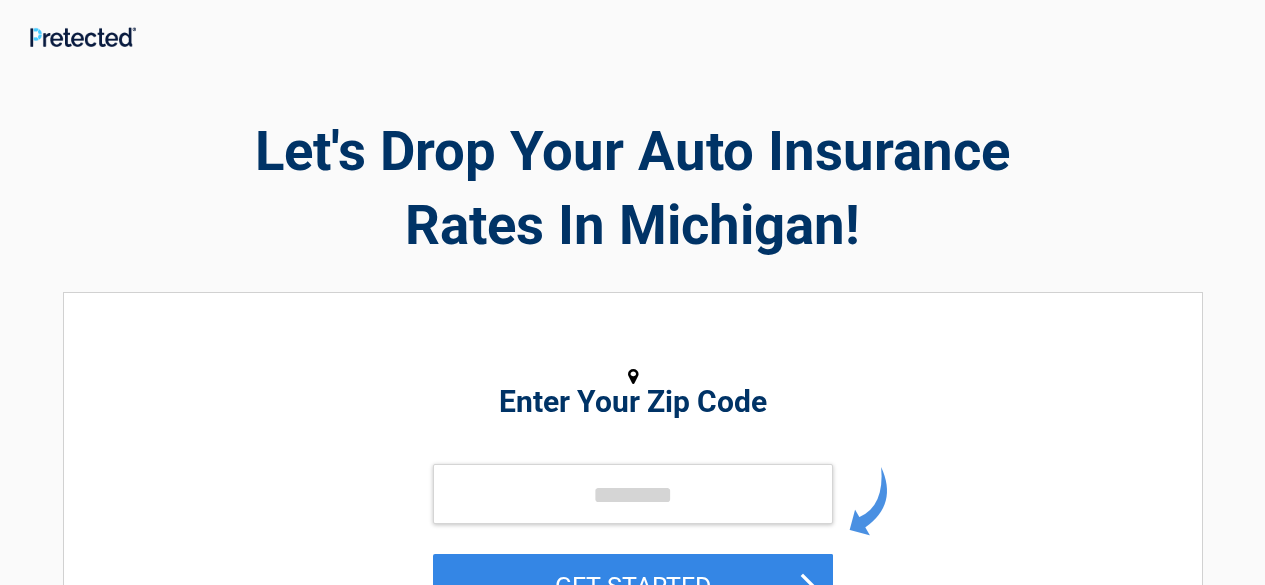 scroll, scrollTop: 0, scrollLeft: 0, axis: both 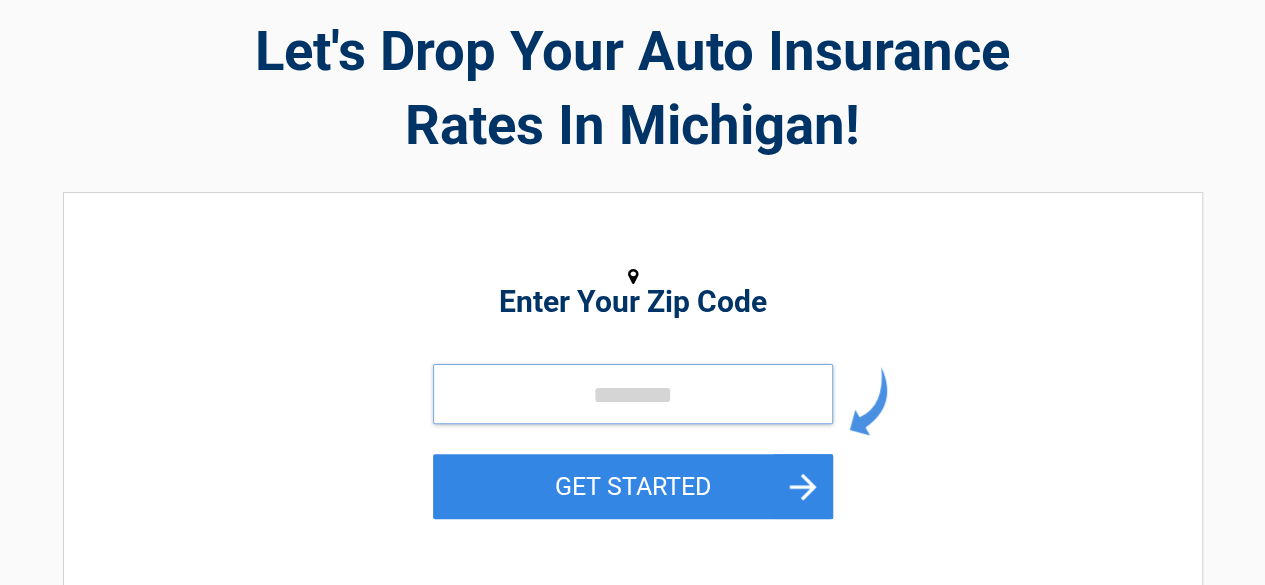 click at bounding box center [633, 394] 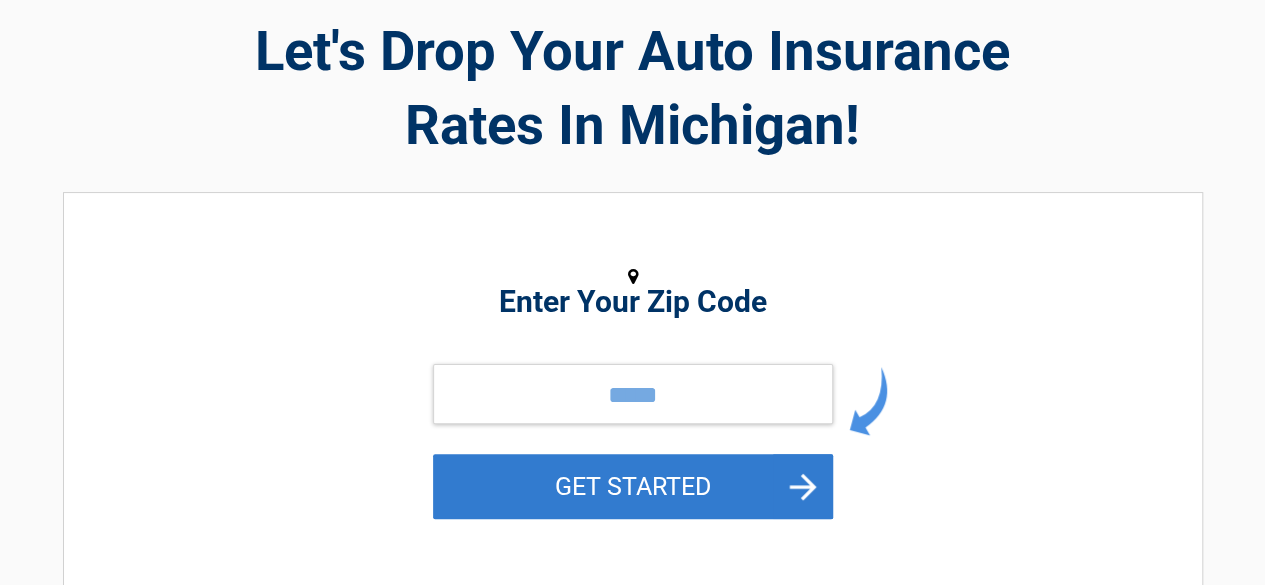 click on "GET STARTED" at bounding box center [633, 486] 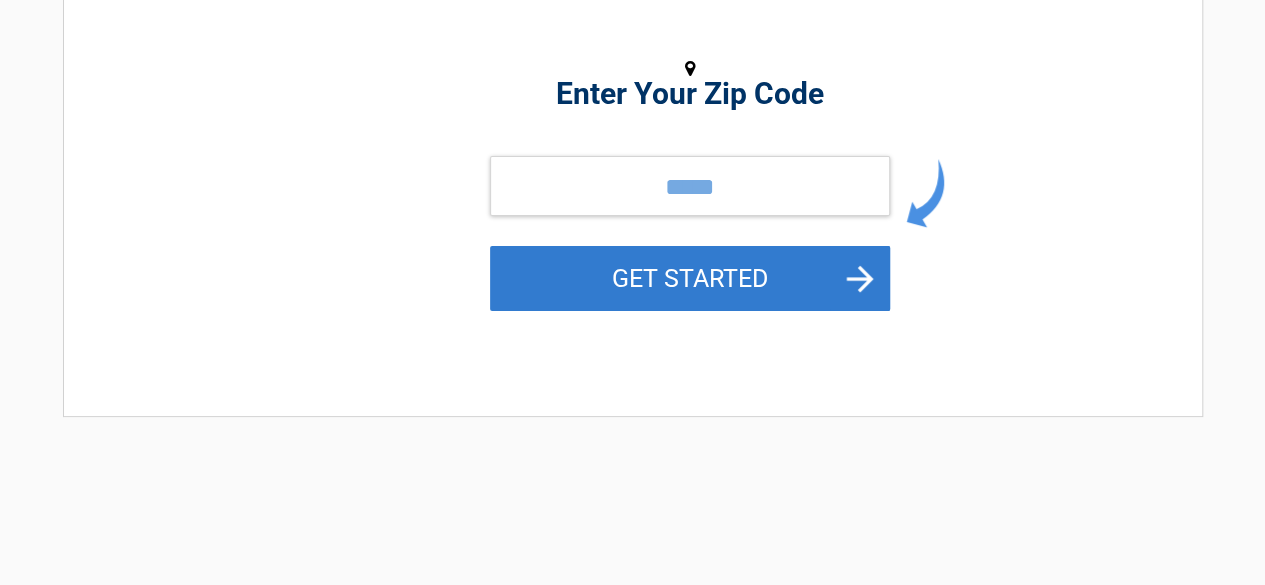 scroll, scrollTop: 0, scrollLeft: 0, axis: both 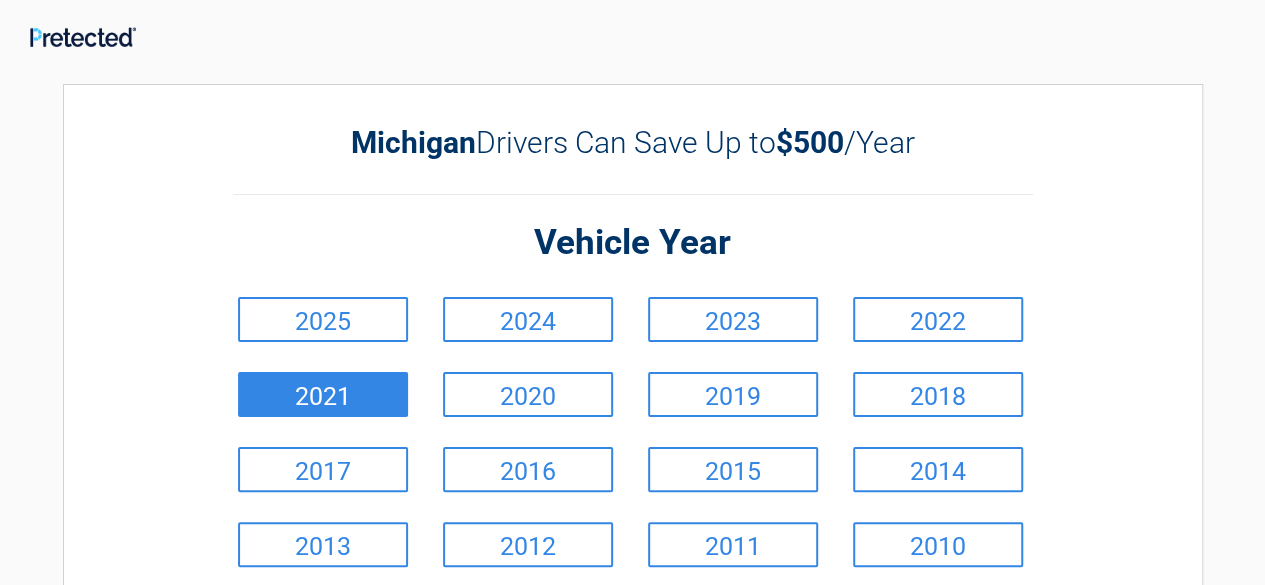 click on "2021" at bounding box center [323, 394] 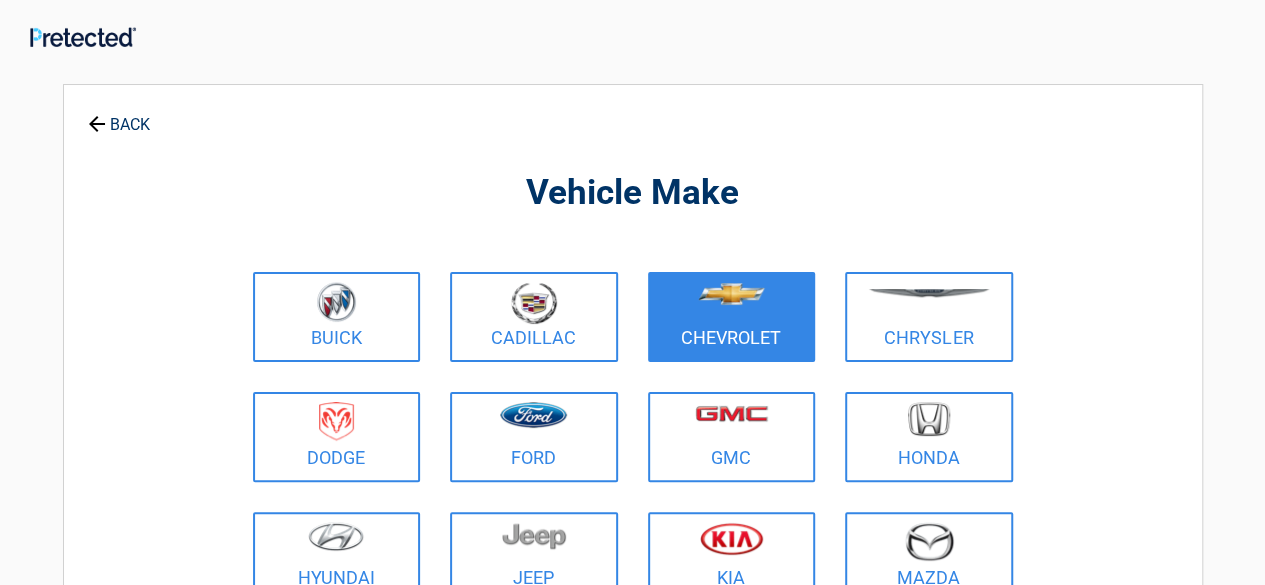 click at bounding box center (732, 304) 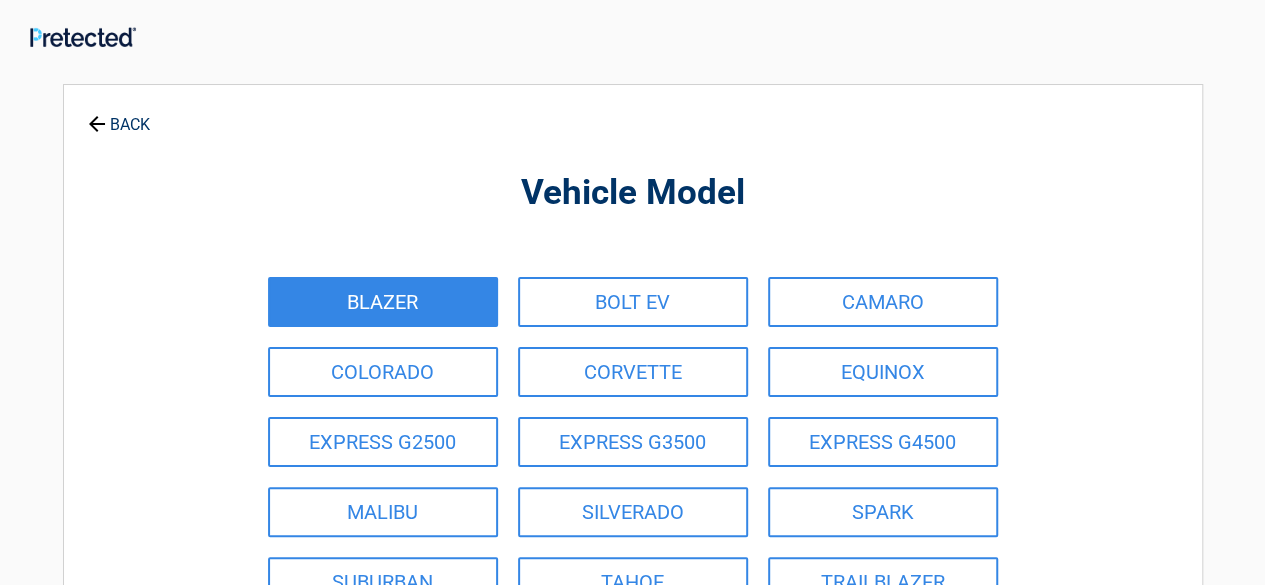 click on "BLAZER" at bounding box center (383, 302) 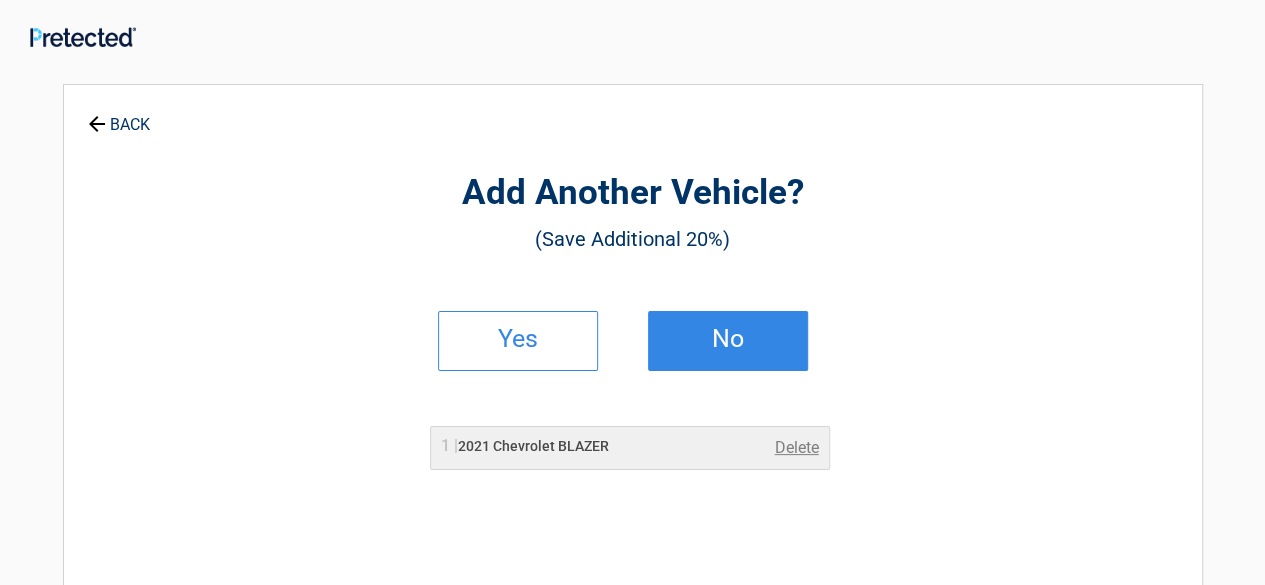 click on "No" at bounding box center [728, 341] 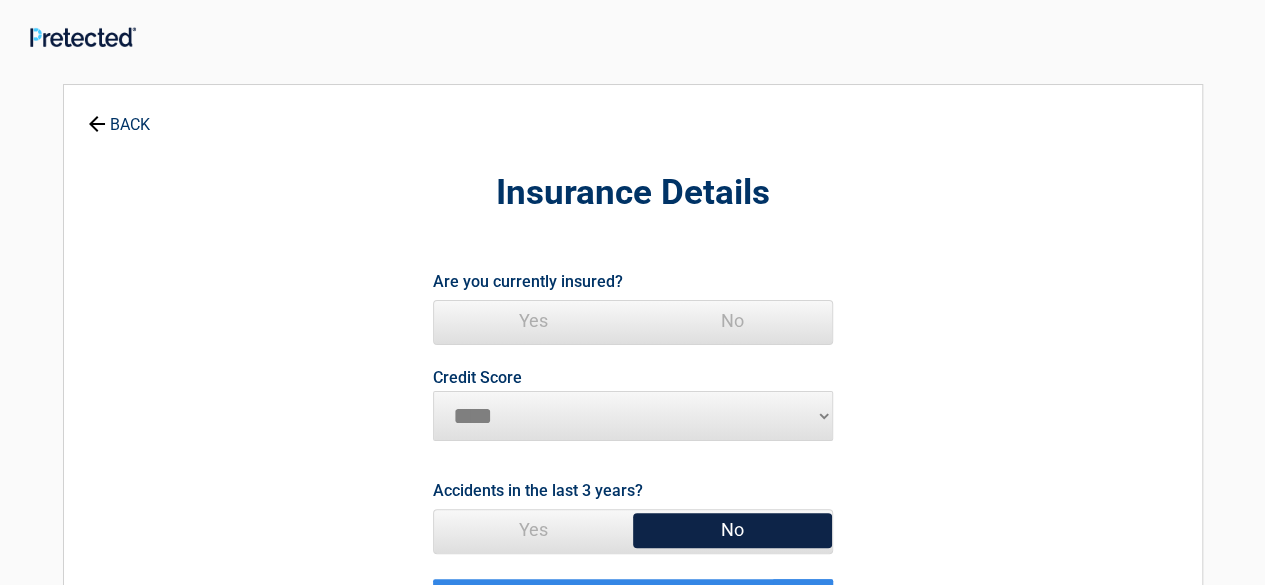 click on "Yes" at bounding box center (533, 321) 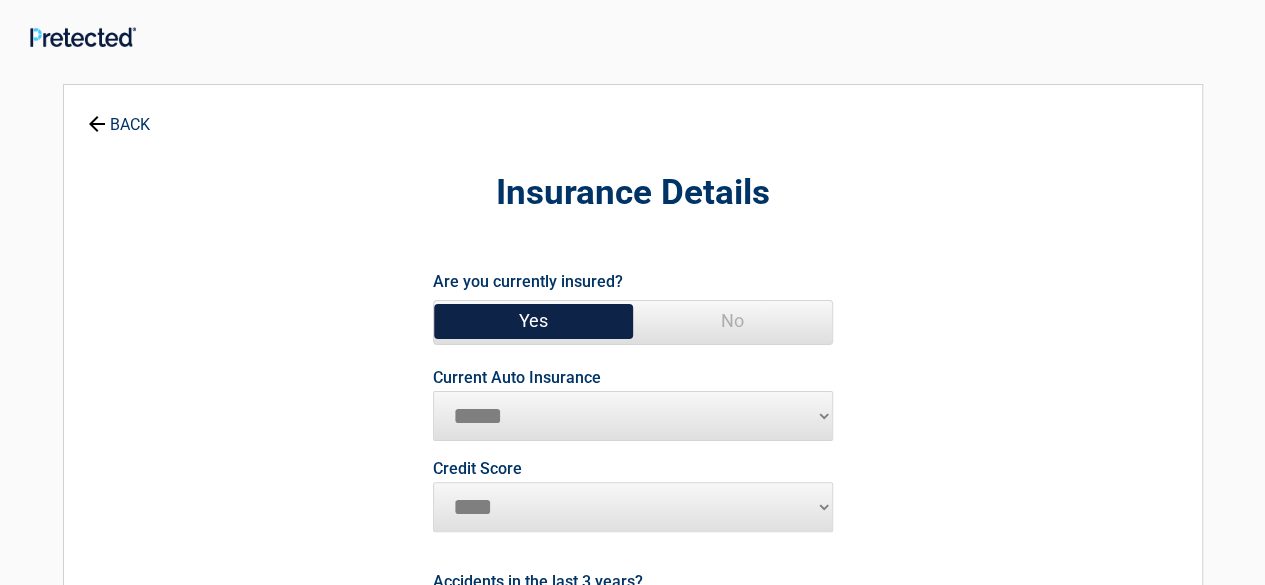 click on "*********
****
*******
****" at bounding box center [633, 507] 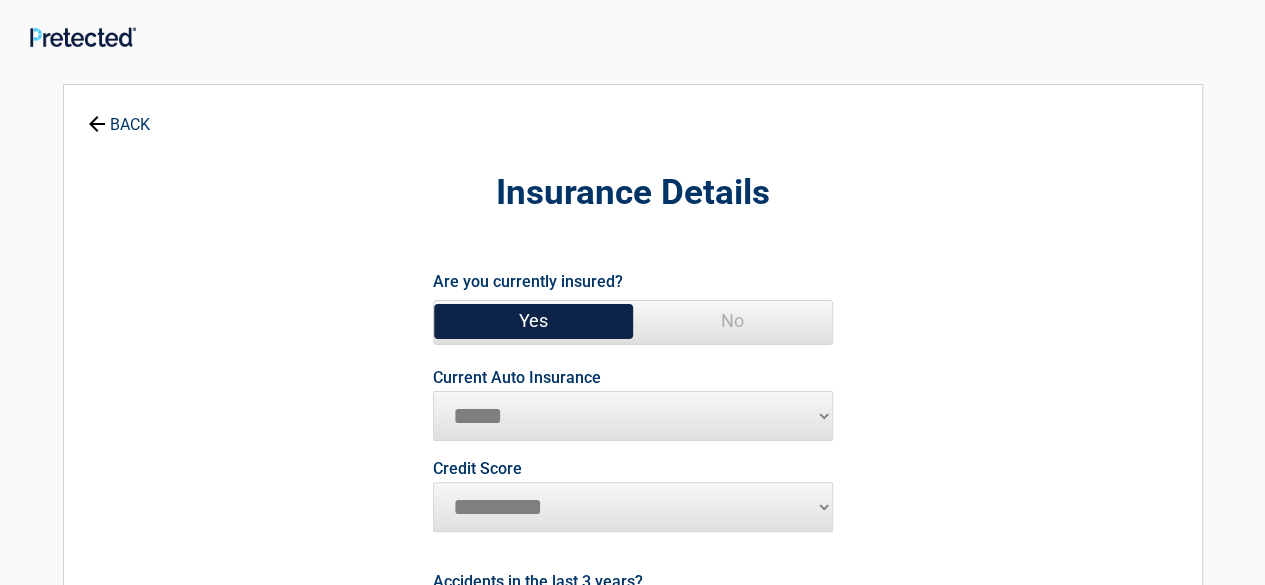 click on "*********
****
*******
****" at bounding box center [633, 507] 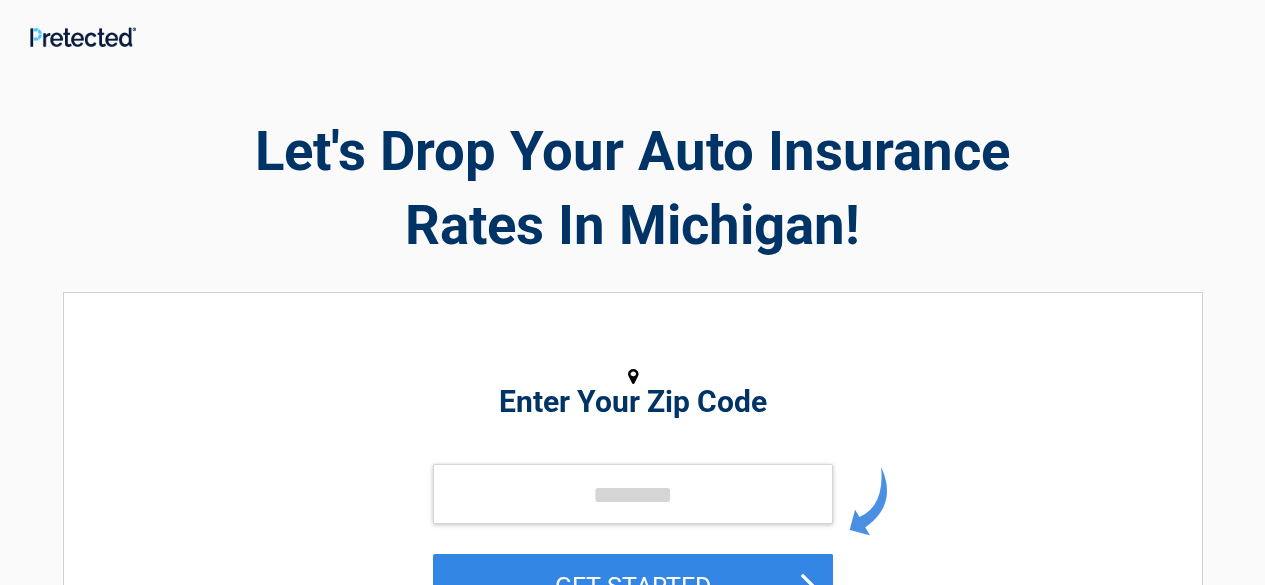 scroll, scrollTop: 0, scrollLeft: 0, axis: both 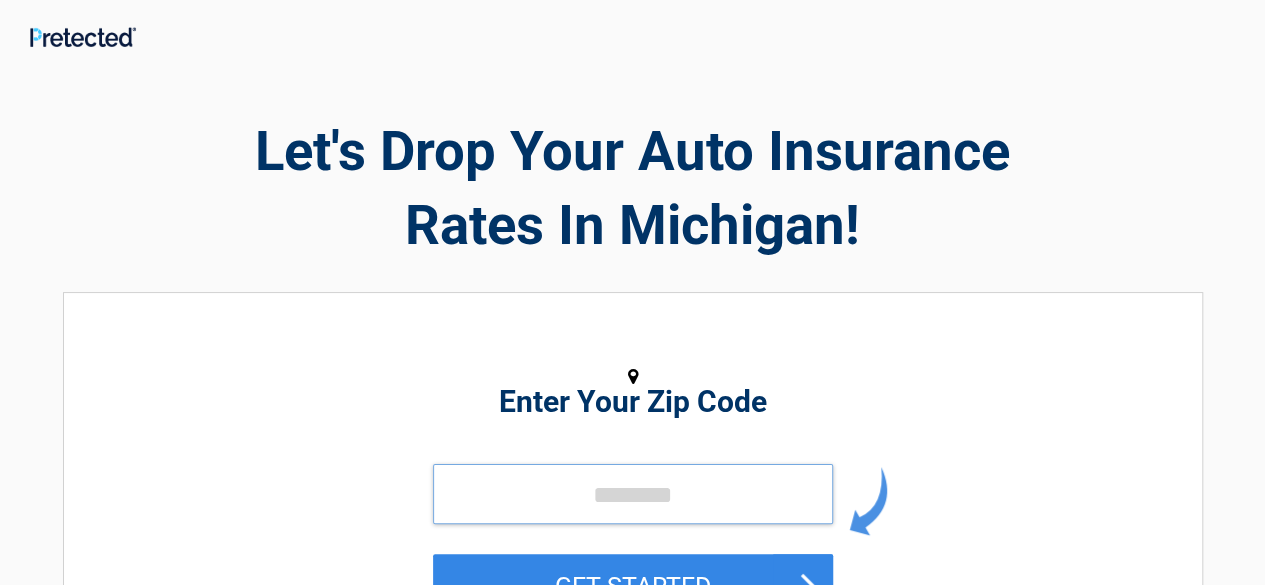 click at bounding box center [633, 494] 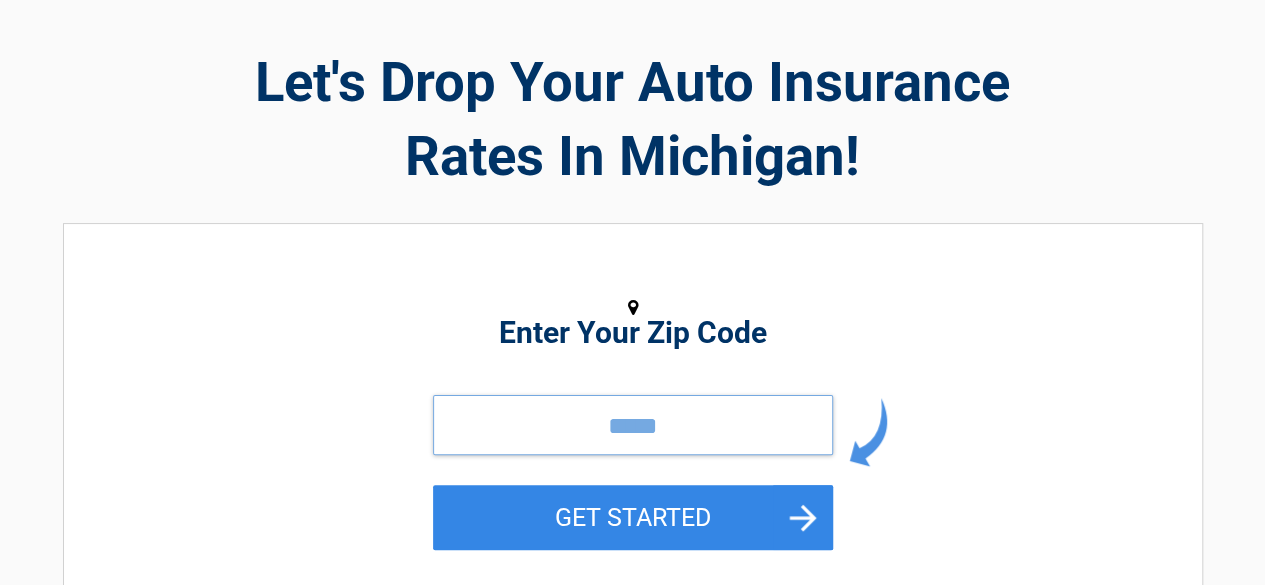 scroll, scrollTop: 100, scrollLeft: 0, axis: vertical 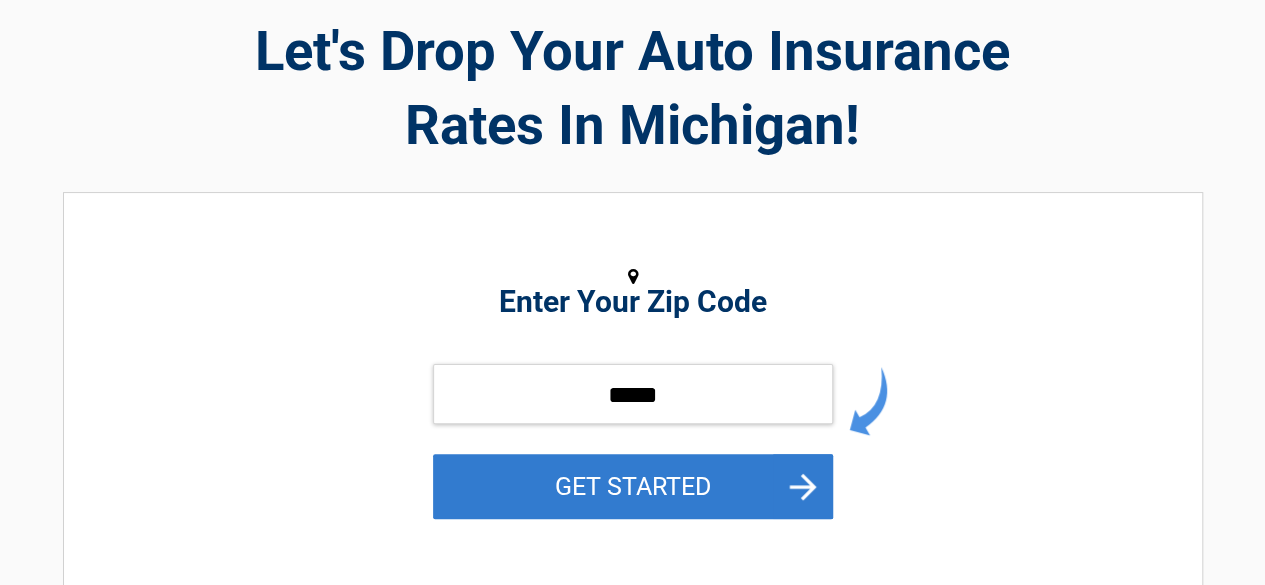 click on "GET STARTED" at bounding box center [633, 486] 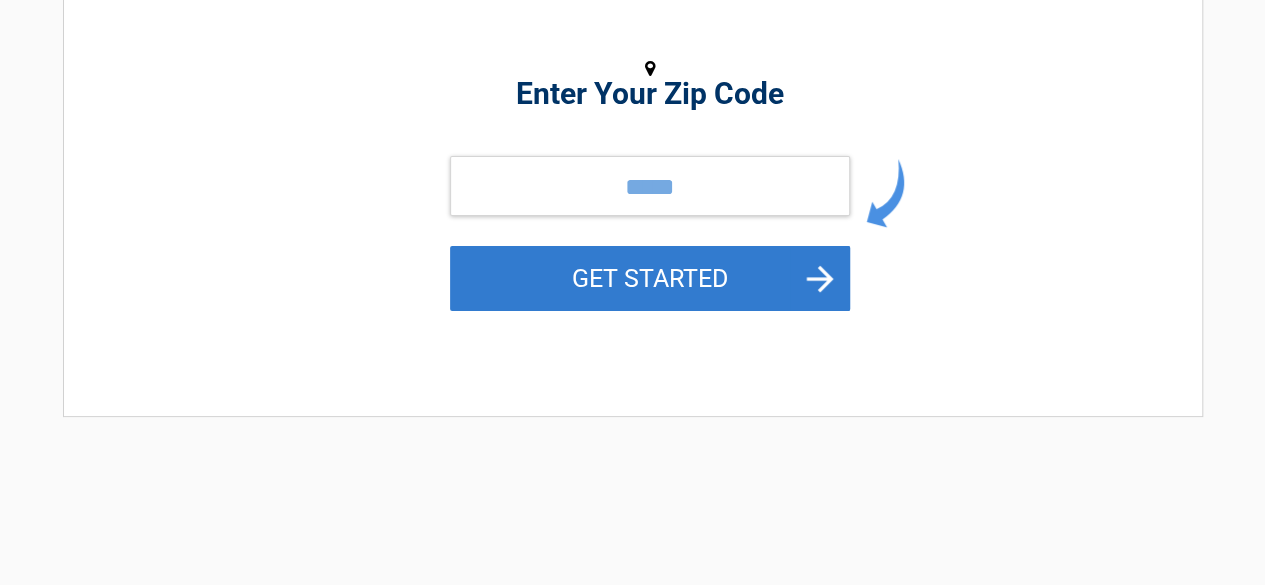 scroll, scrollTop: 0, scrollLeft: 0, axis: both 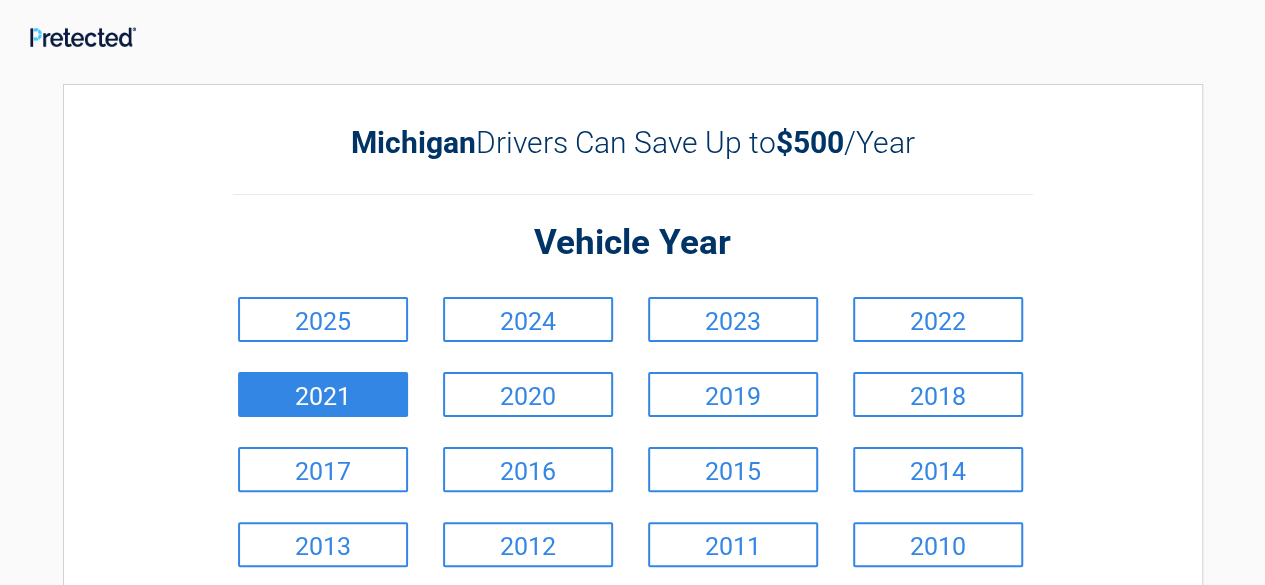 click on "2021" at bounding box center [323, 394] 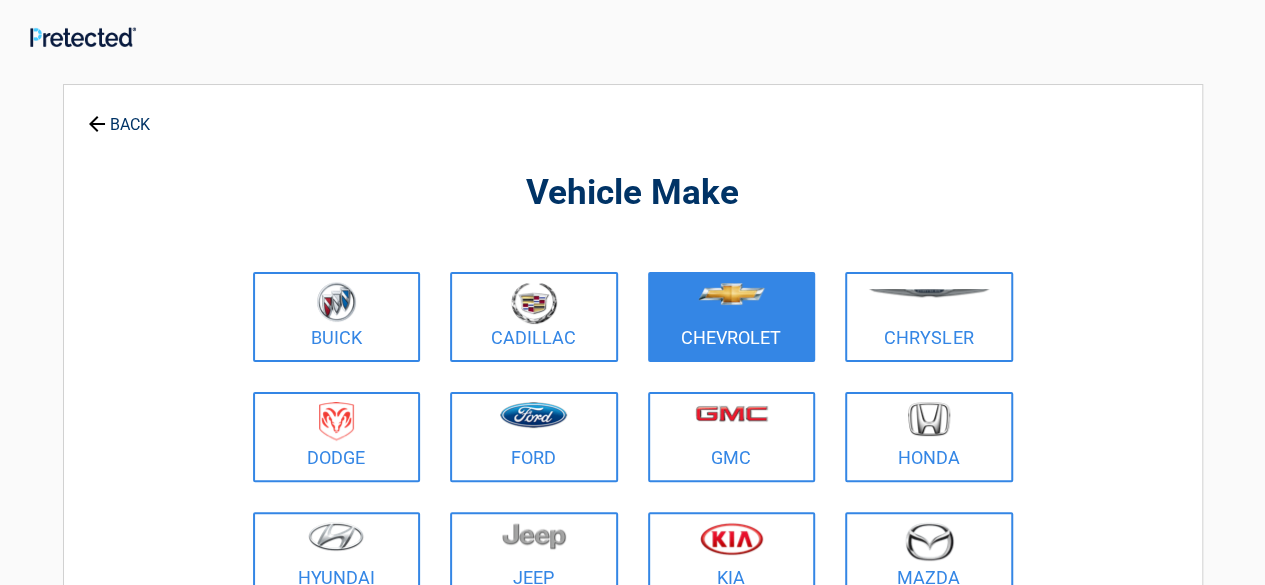 click at bounding box center [732, 304] 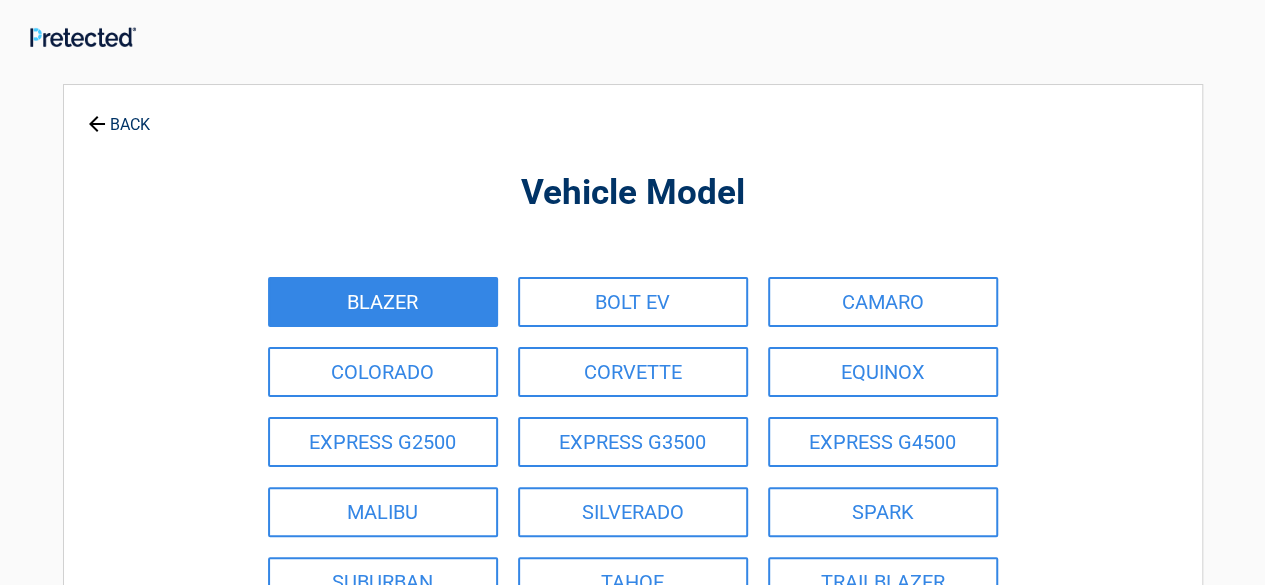 click on "BLAZER" at bounding box center (383, 302) 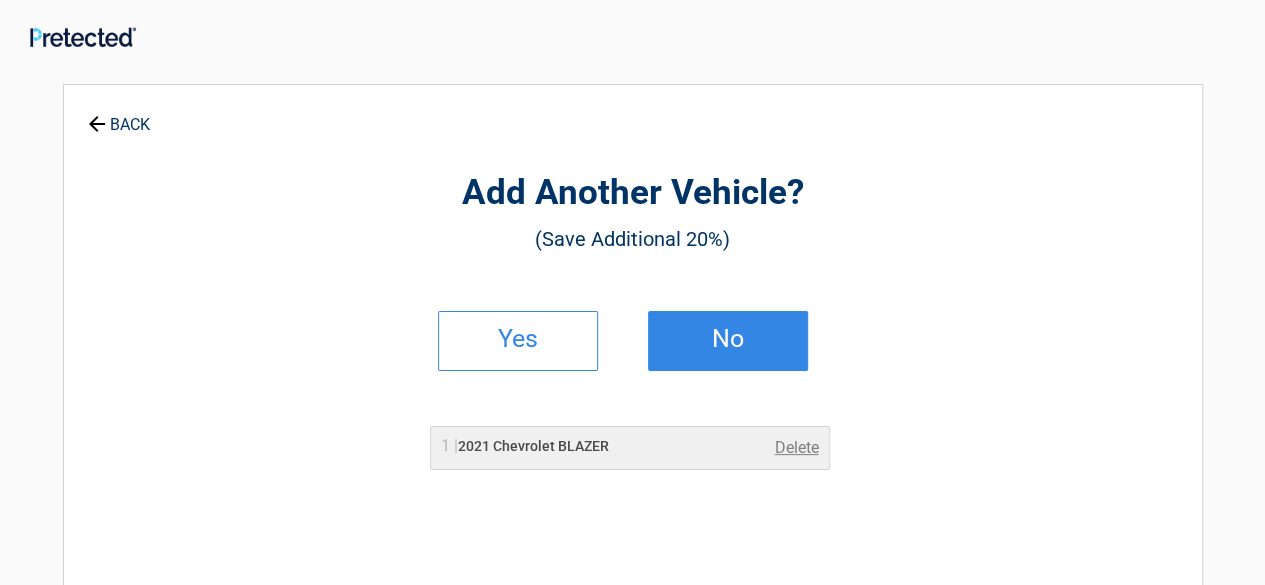 click on "No" at bounding box center [728, 341] 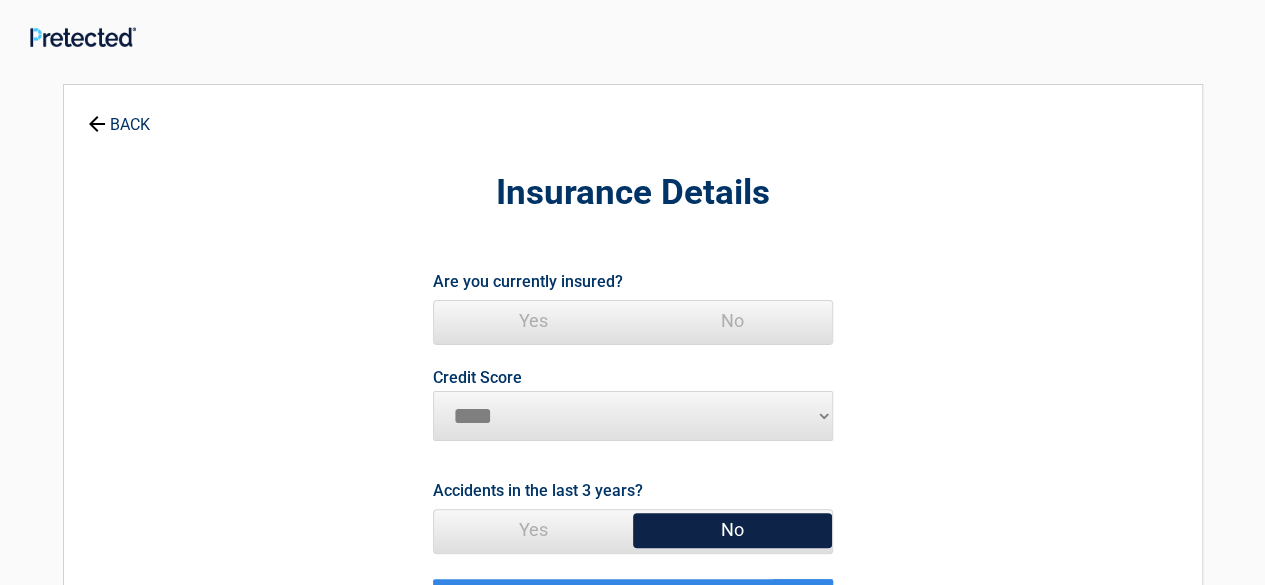 click on "Yes" at bounding box center [533, 321] 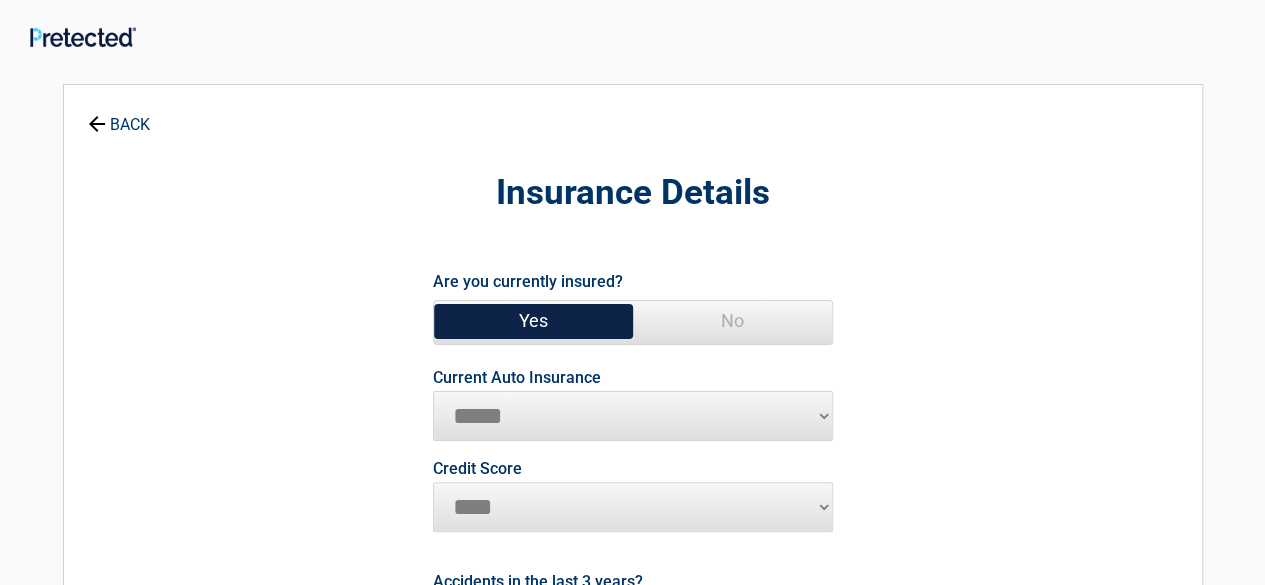 scroll, scrollTop: 100, scrollLeft: 0, axis: vertical 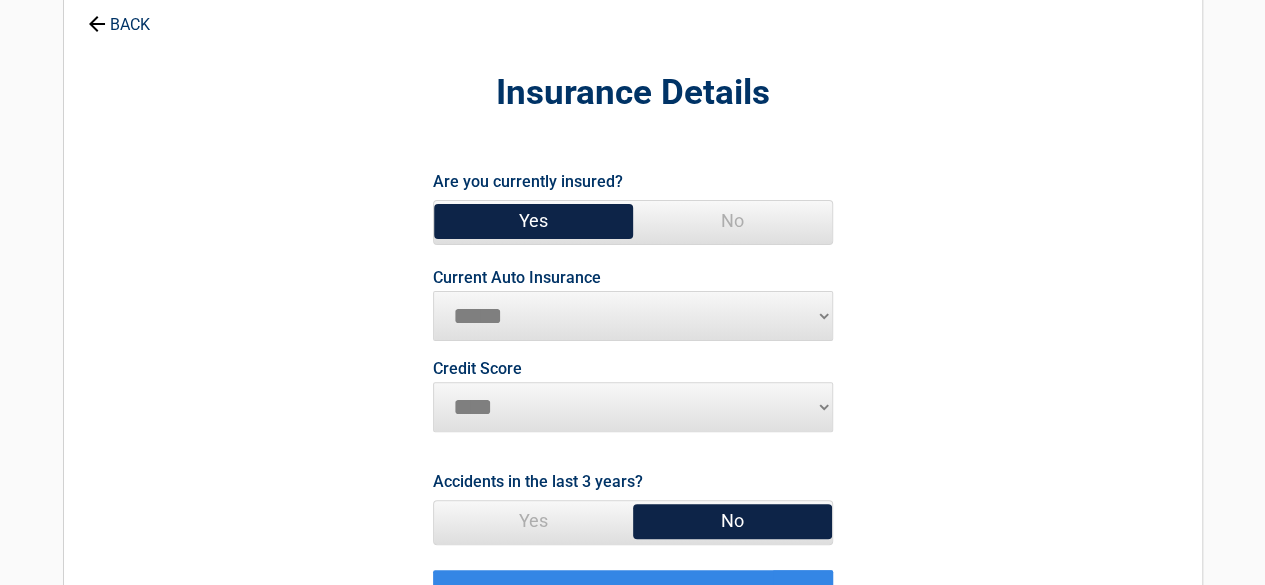 click on "**********" at bounding box center (633, 316) 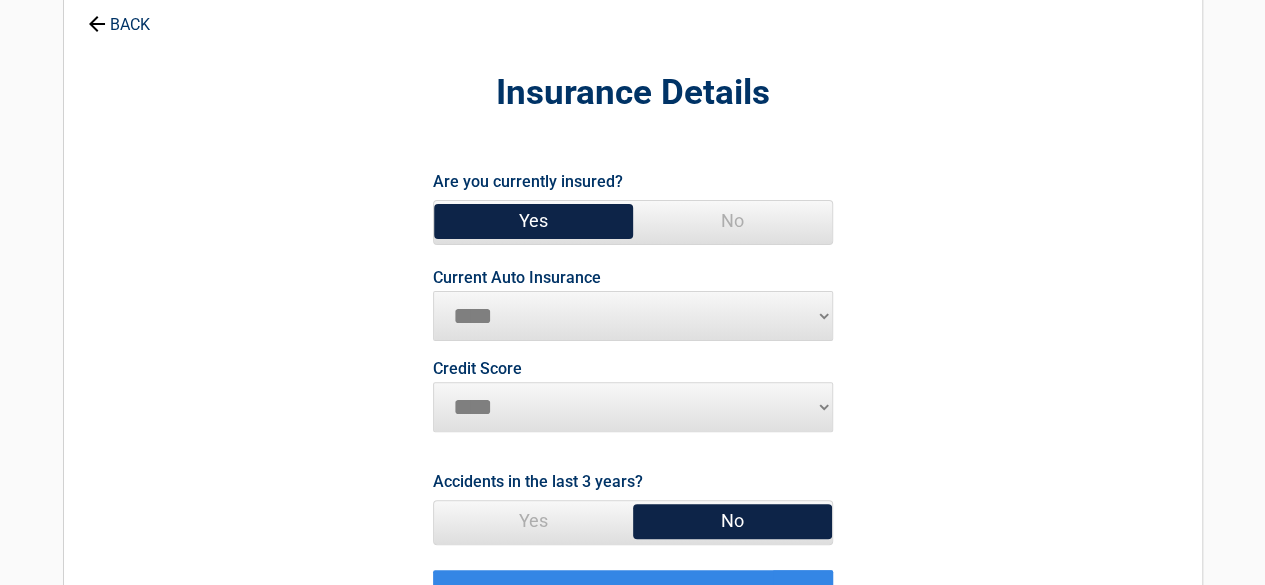 select on "*****" 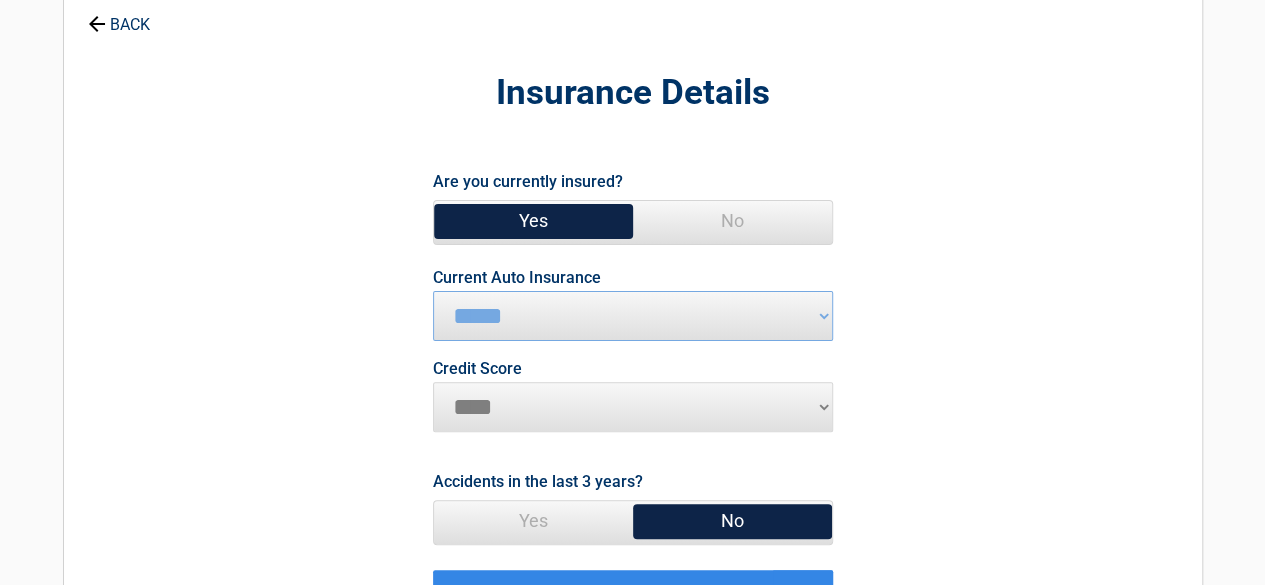 click on "*********
****
*******
****" at bounding box center [633, 407] 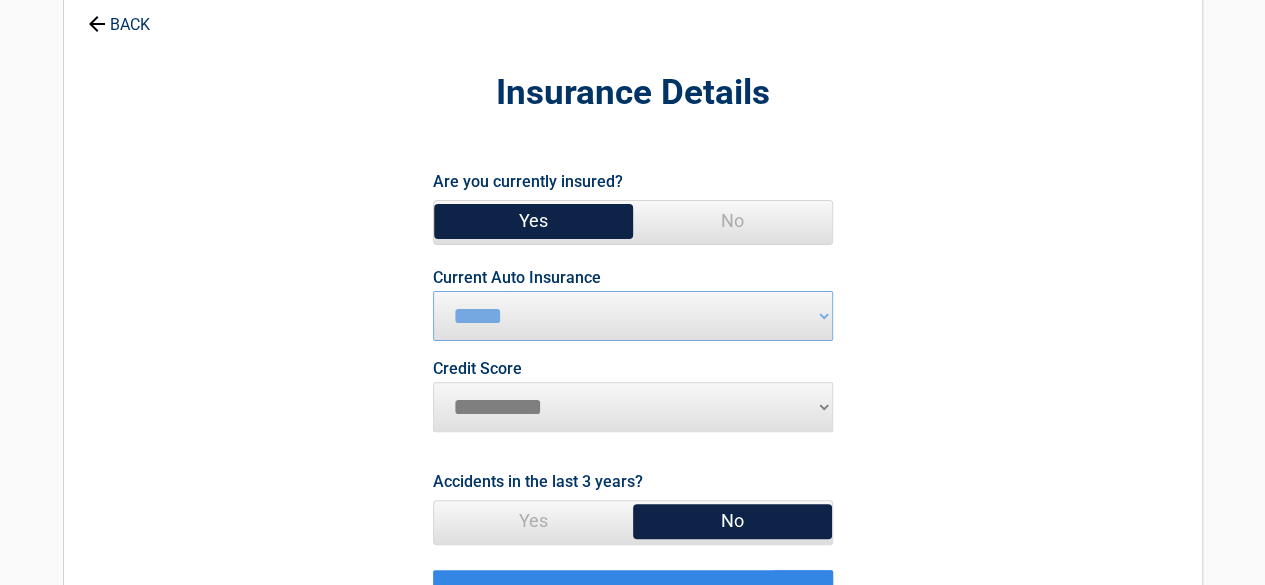 click on "*********
****
*******
****" at bounding box center (633, 407) 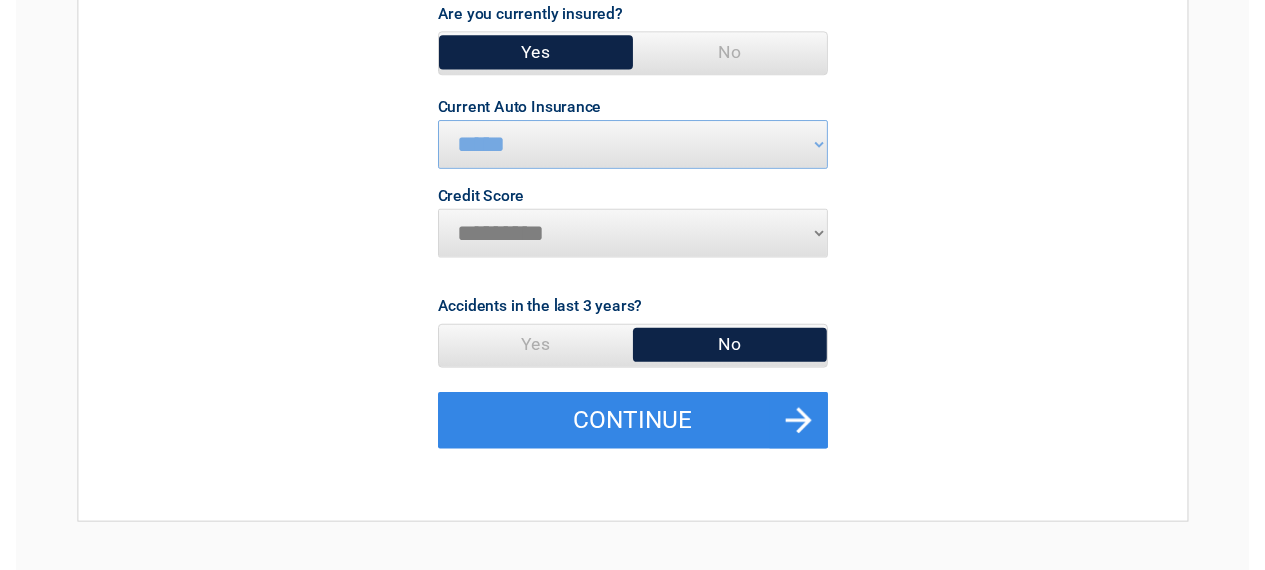 scroll, scrollTop: 300, scrollLeft: 0, axis: vertical 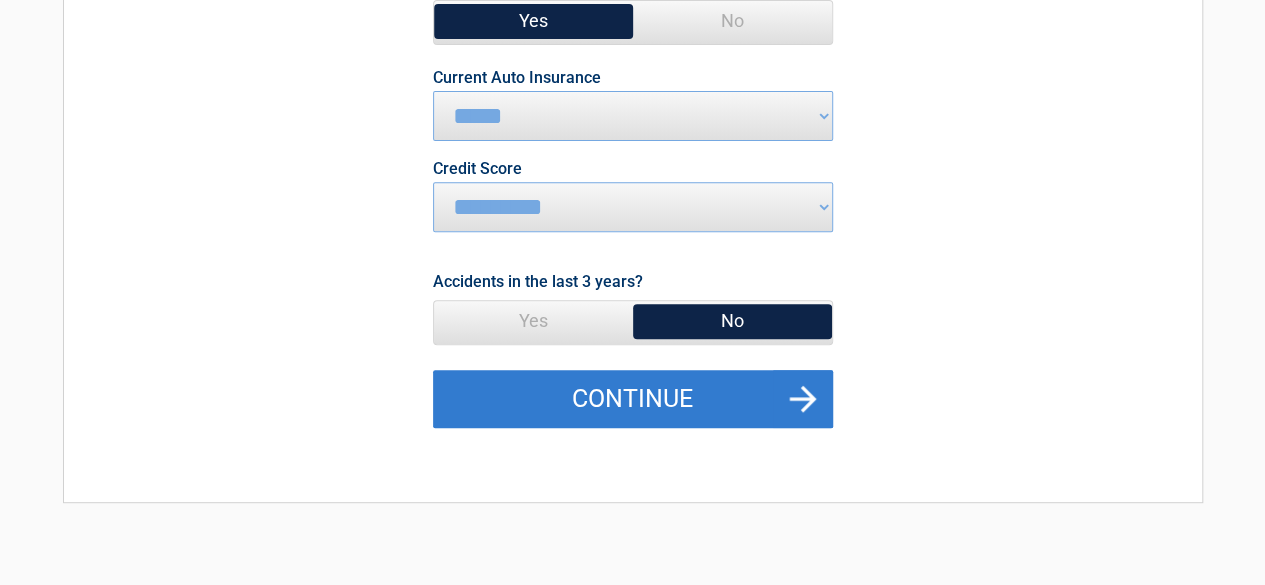 click on "Continue" at bounding box center [633, 399] 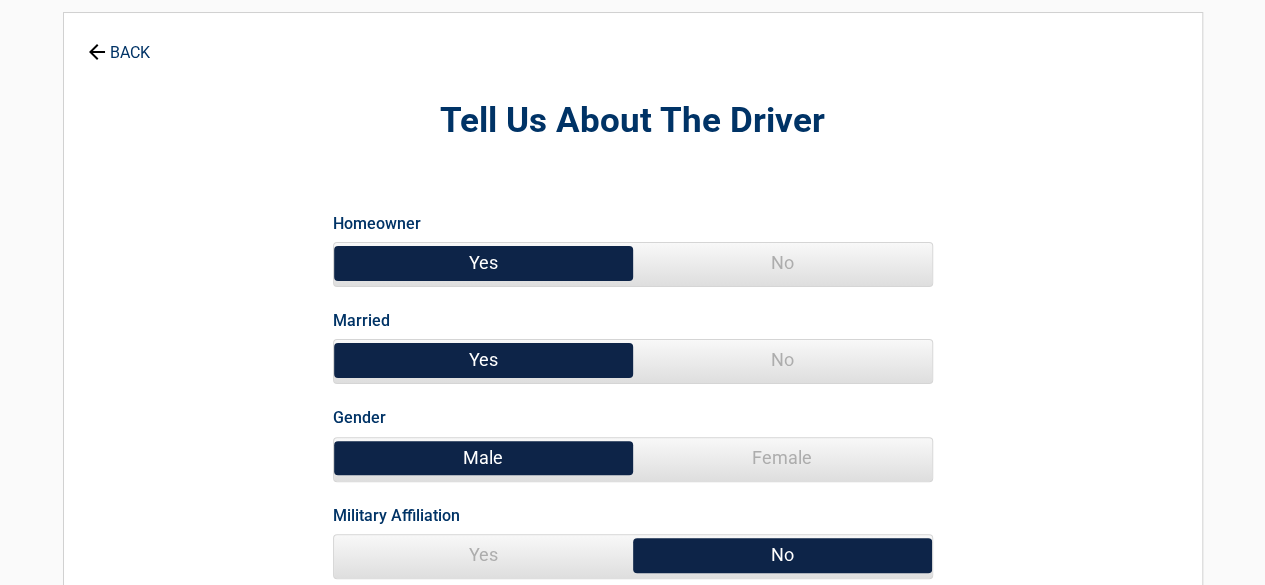 scroll, scrollTop: 0, scrollLeft: 0, axis: both 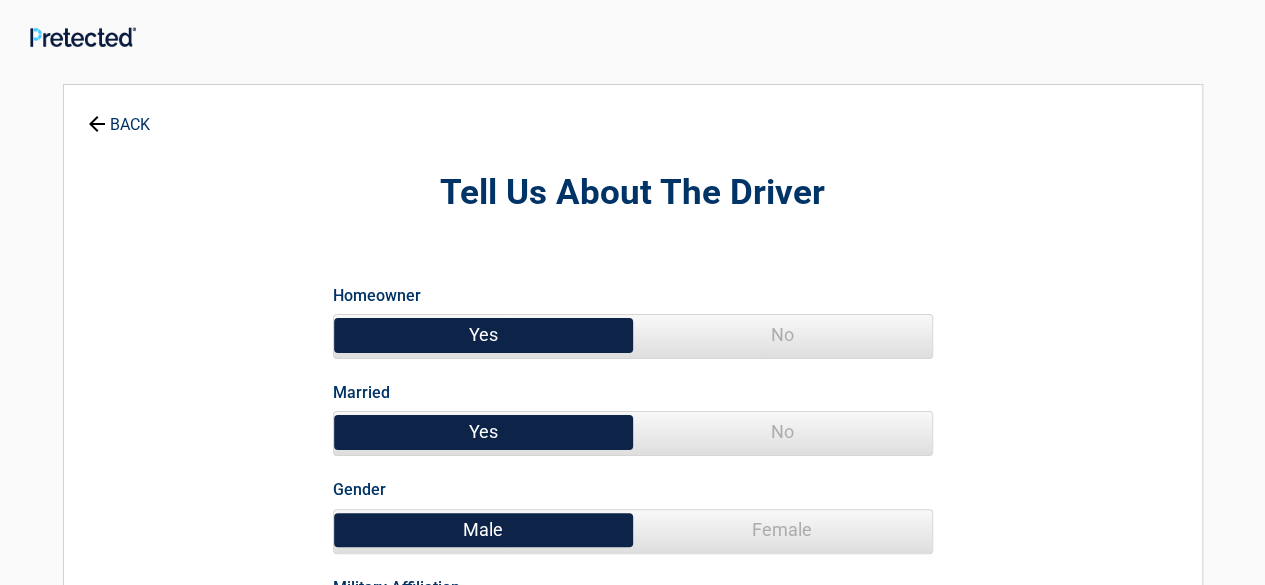 click on "Female" at bounding box center [782, 530] 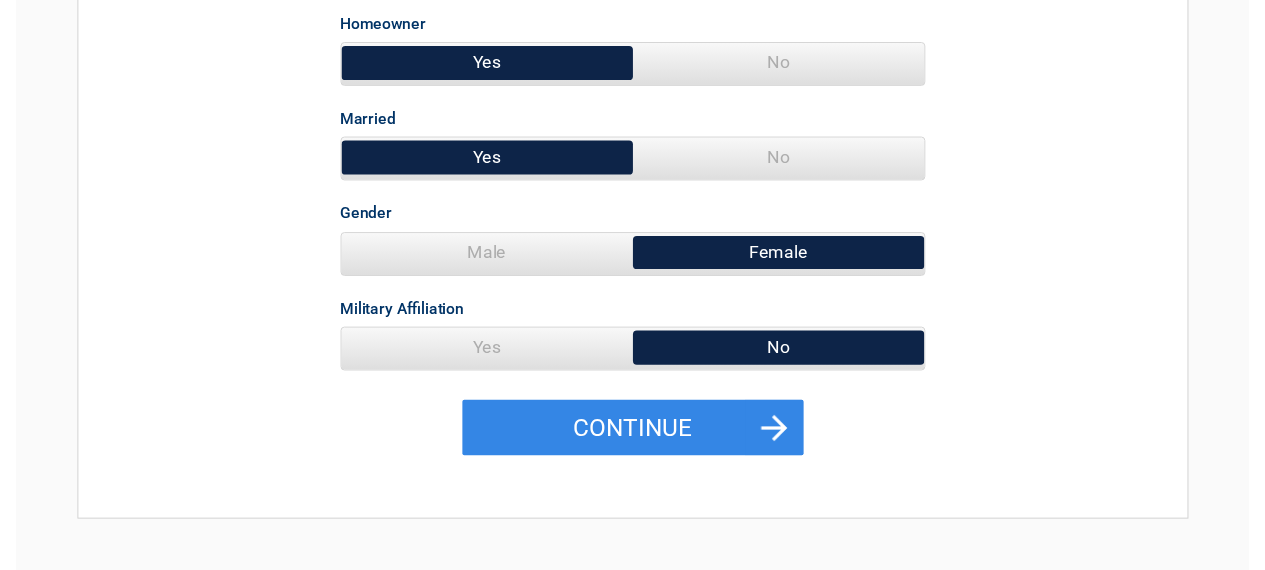 scroll, scrollTop: 300, scrollLeft: 0, axis: vertical 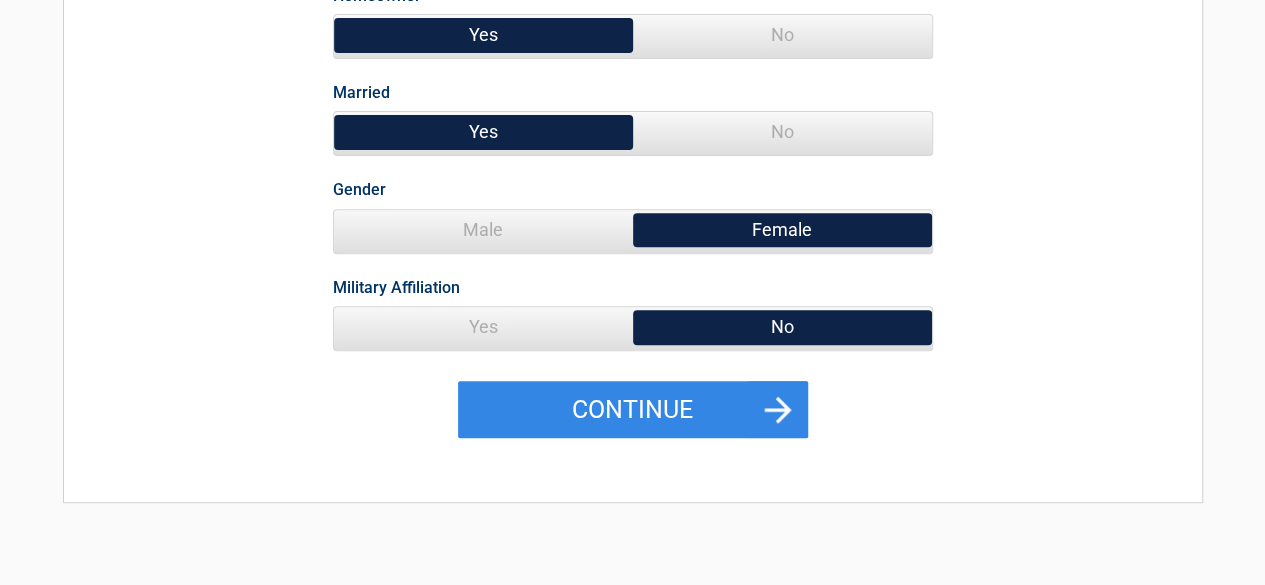 click on "Yes" at bounding box center [483, 327] 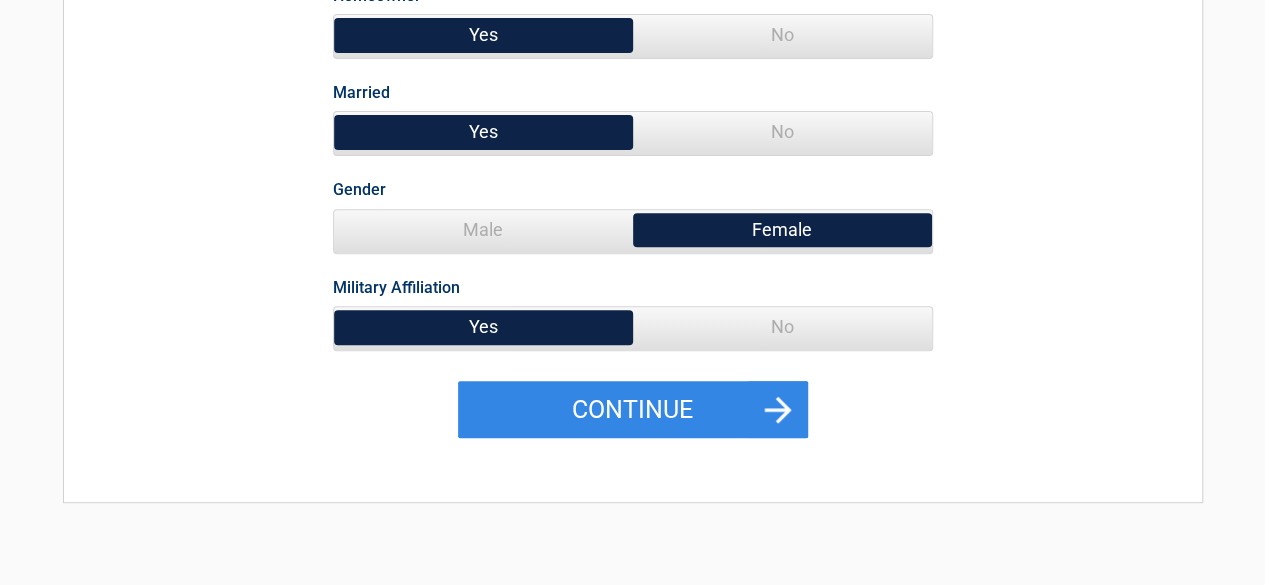 click on "Male" at bounding box center [483, 230] 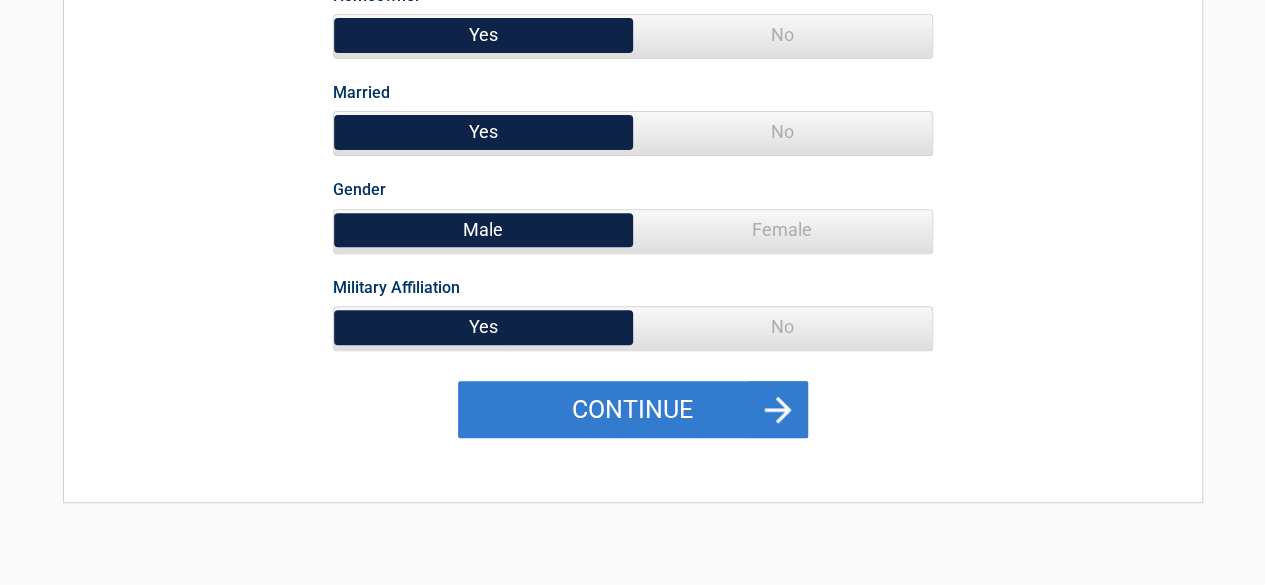 click on "Continue" at bounding box center (633, 410) 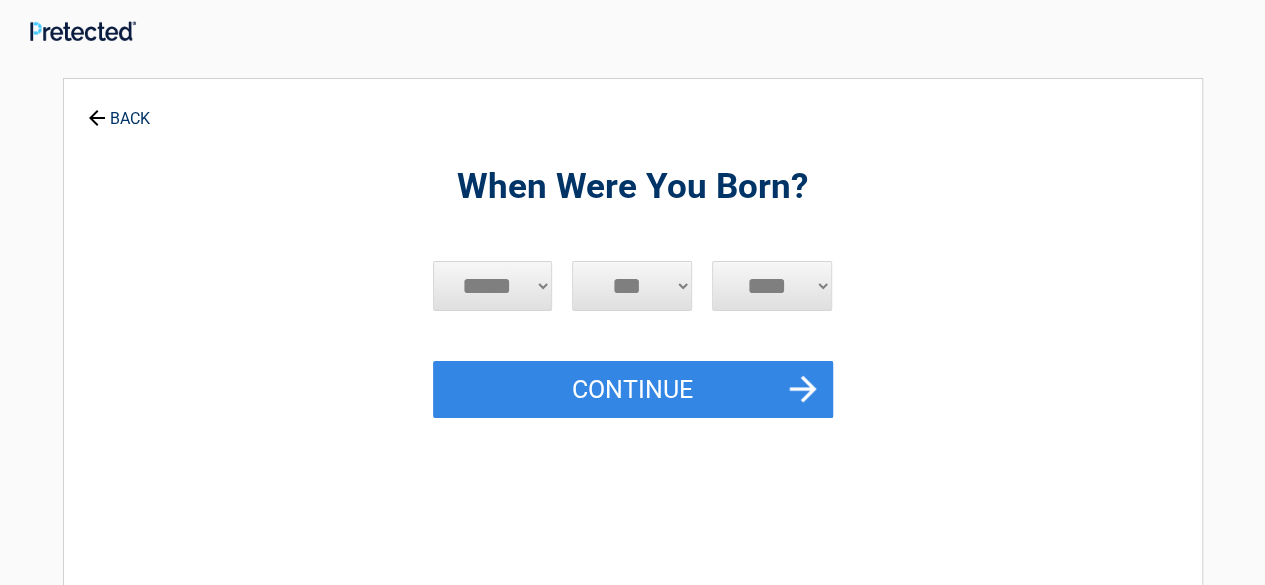 scroll, scrollTop: 0, scrollLeft: 0, axis: both 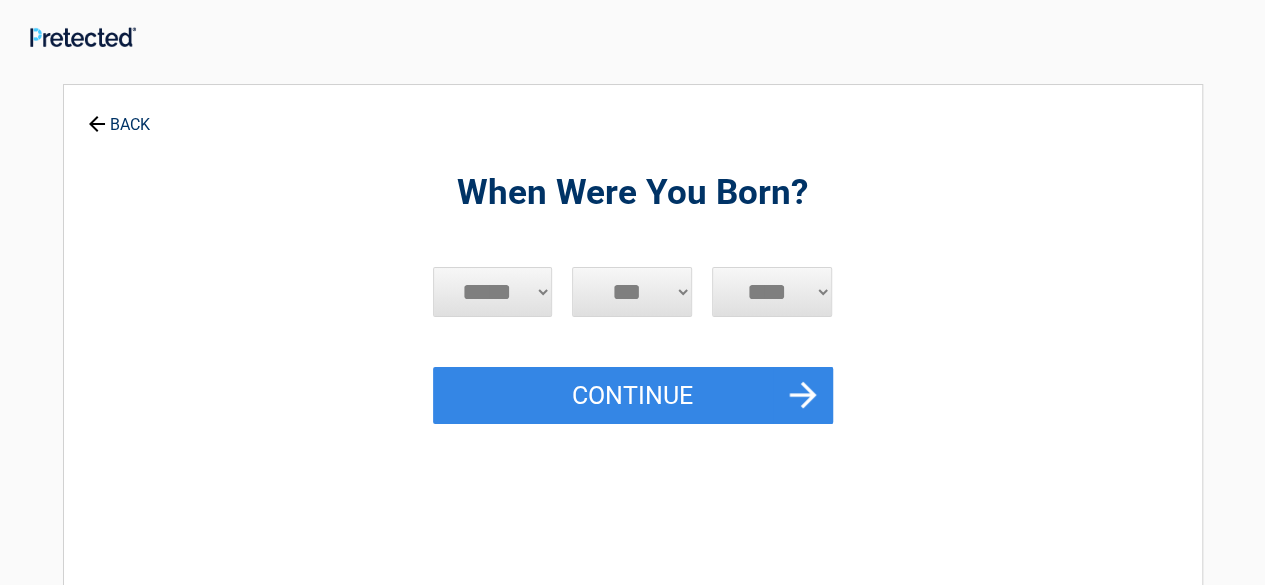 click on "*****
***
***
***
***
***
***
***
***
***
***
***
***" at bounding box center (493, 292) 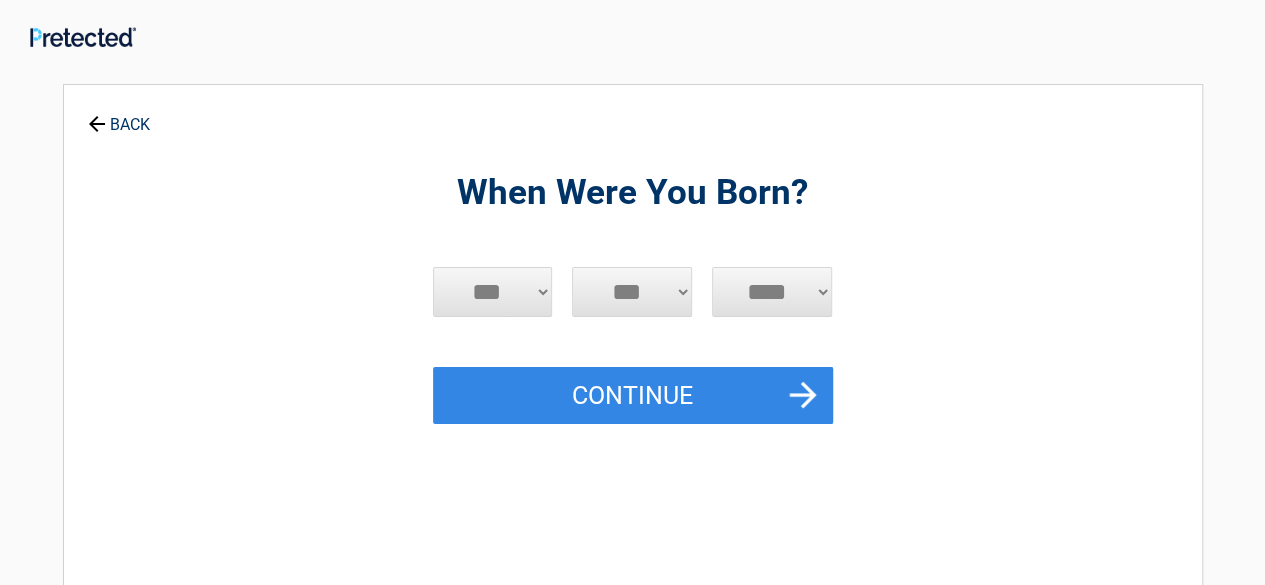 click on "*****
***
***
***
***
***
***
***
***
***
***
***
***" at bounding box center [493, 292] 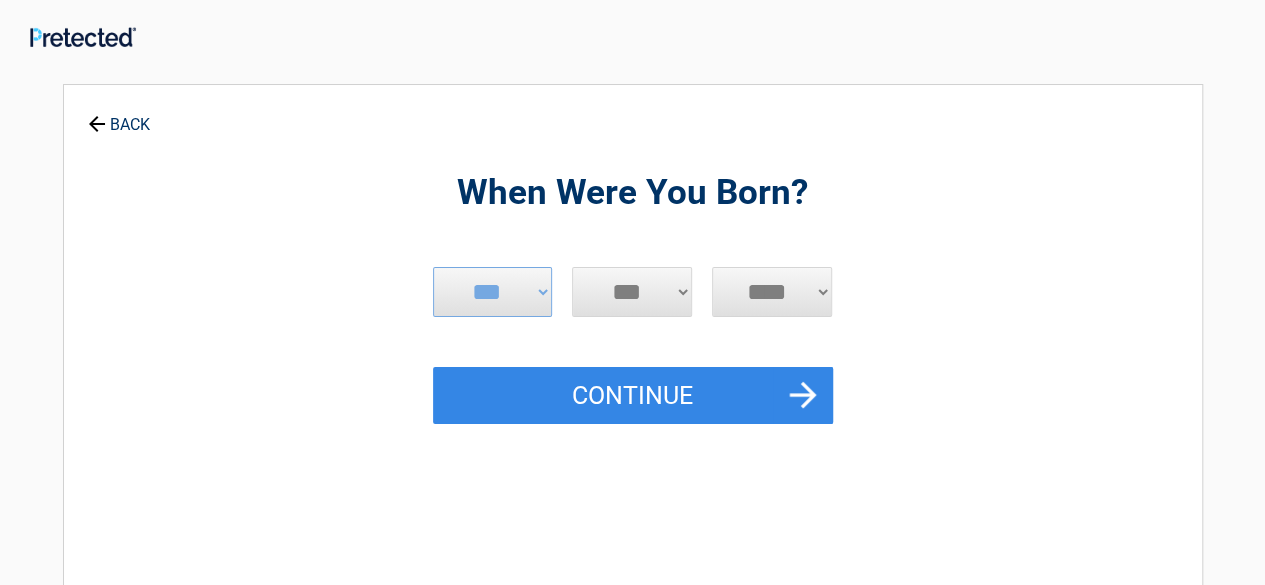 click on "*** * * * * * * * * * ** ** ** ** ** ** ** ** ** ** ** ** ** ** ** ** ** ** ** ** **" at bounding box center [632, 292] 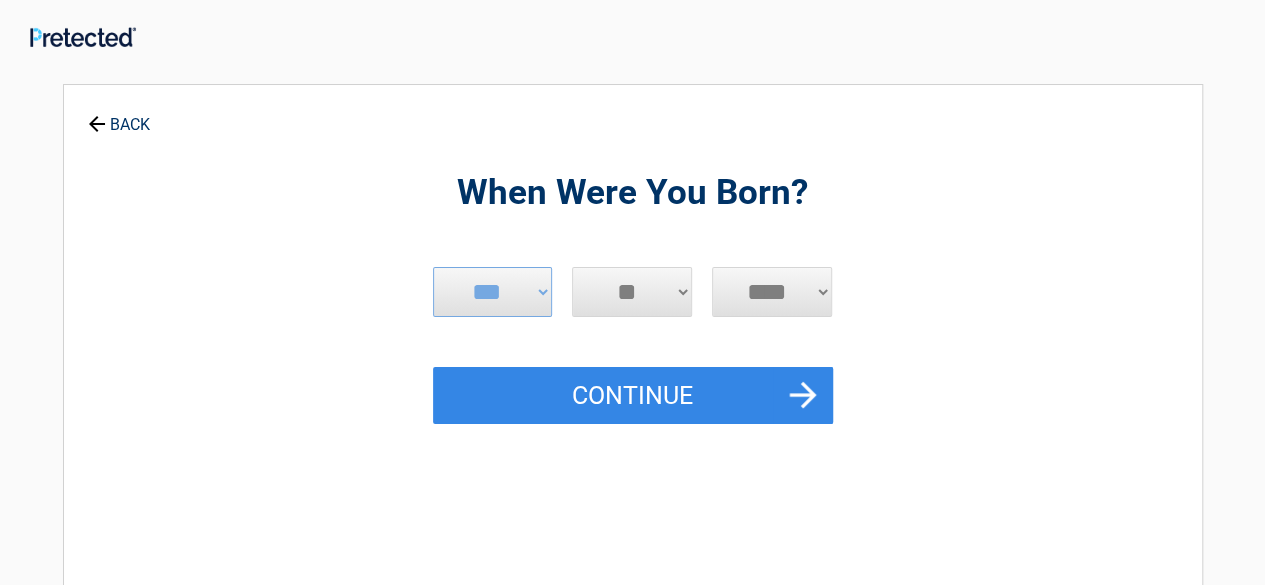 click on "*** * * * * * * * * * ** ** ** ** ** ** ** ** ** ** ** ** ** ** ** ** ** ** ** ** **" at bounding box center [632, 292] 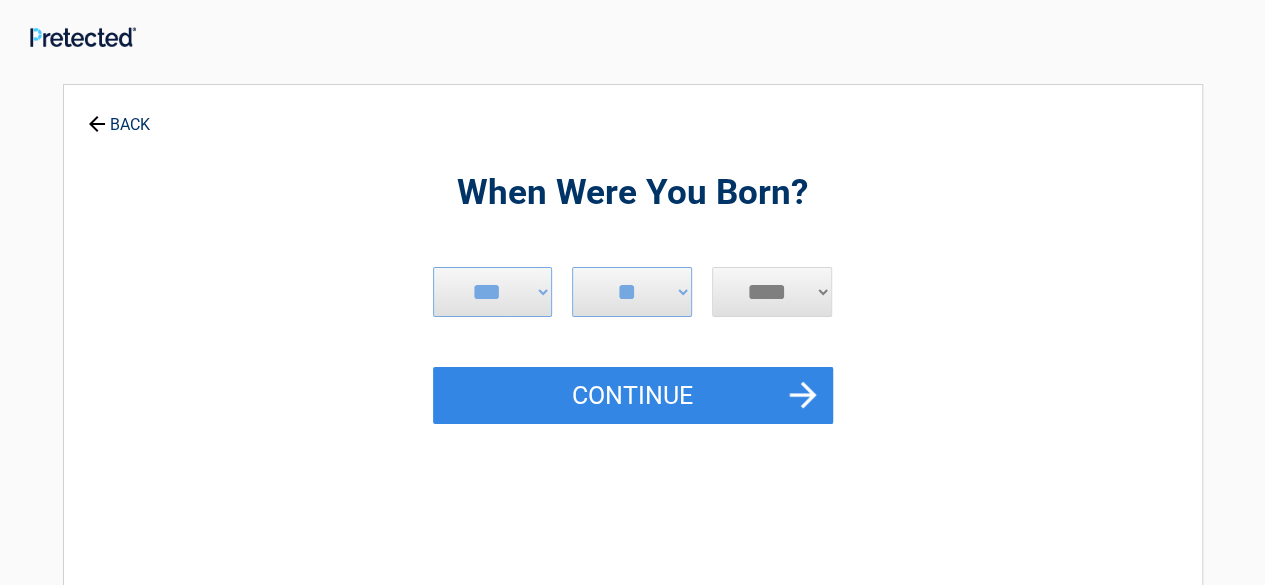 select on "****" 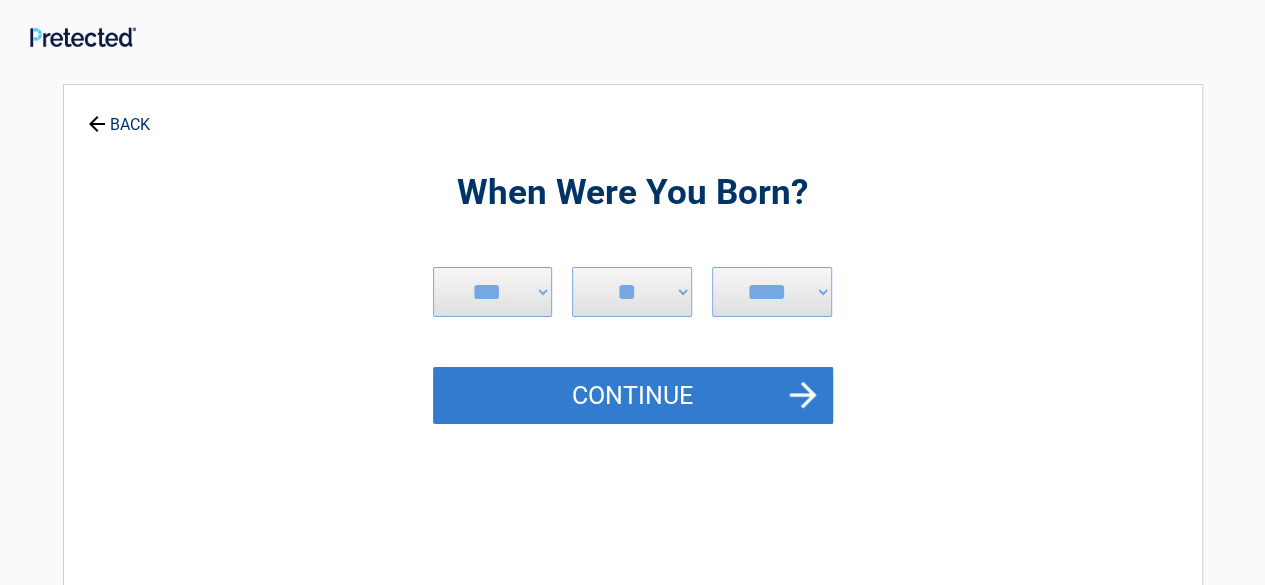 click on "Continue" at bounding box center (633, 396) 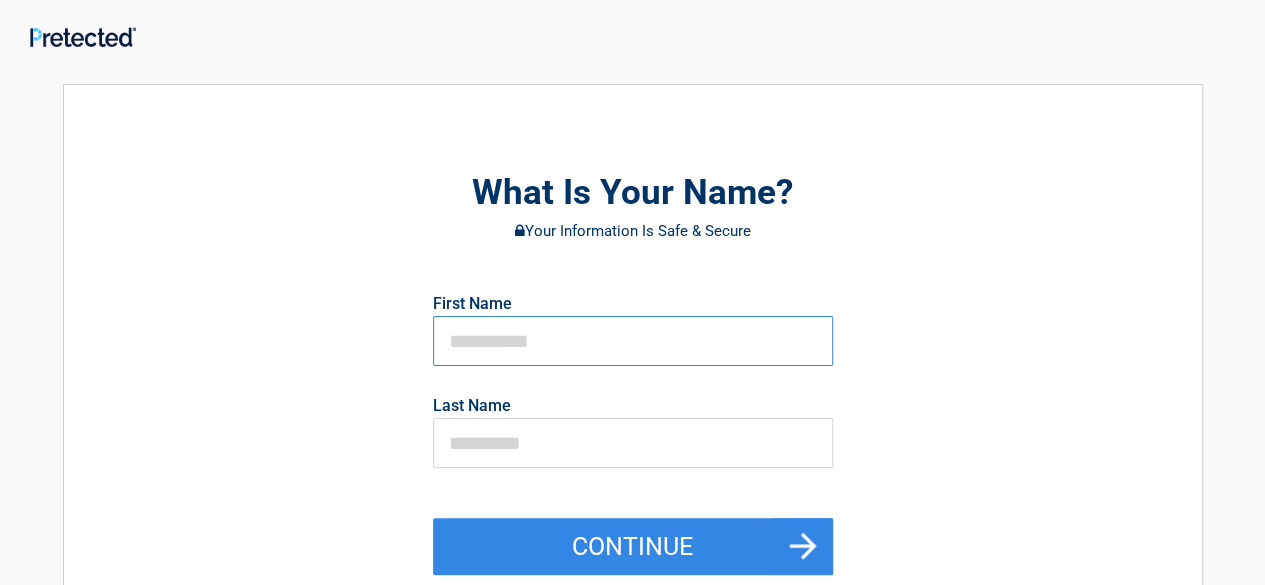 click at bounding box center (633, 341) 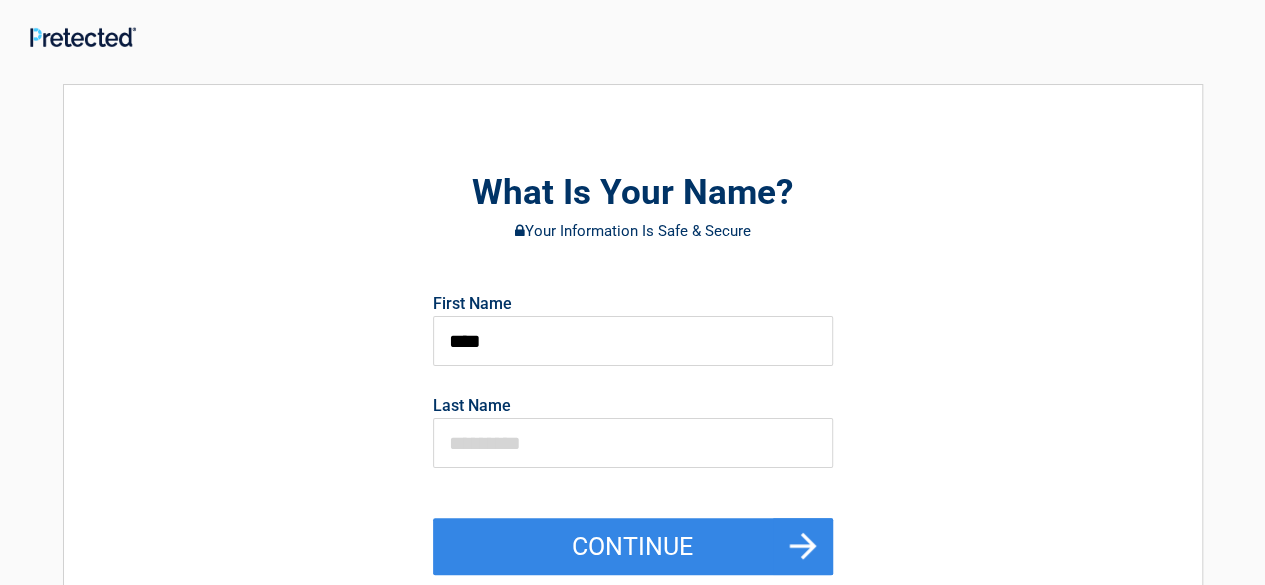type on "******" 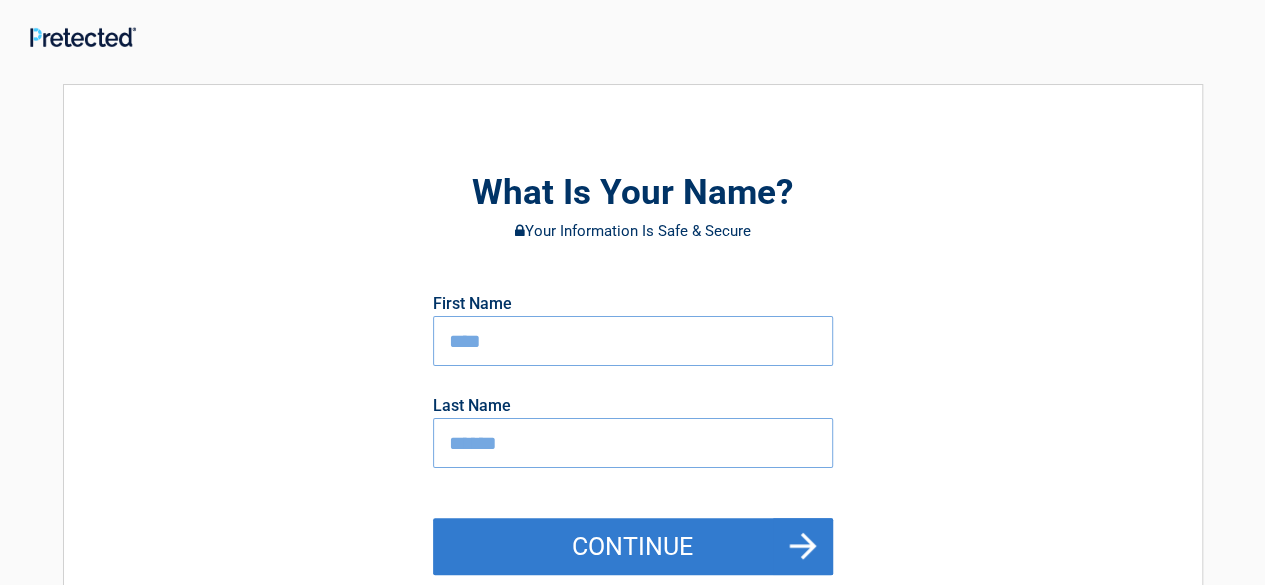 click on "Continue" at bounding box center (633, 547) 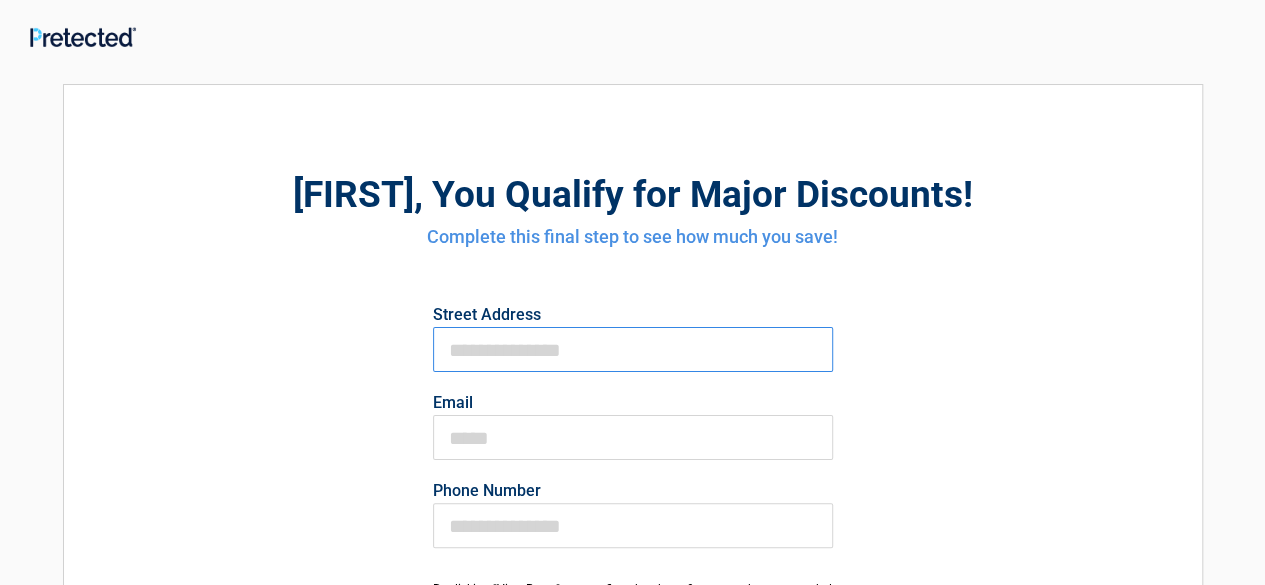 click on "First Name" at bounding box center (633, 349) 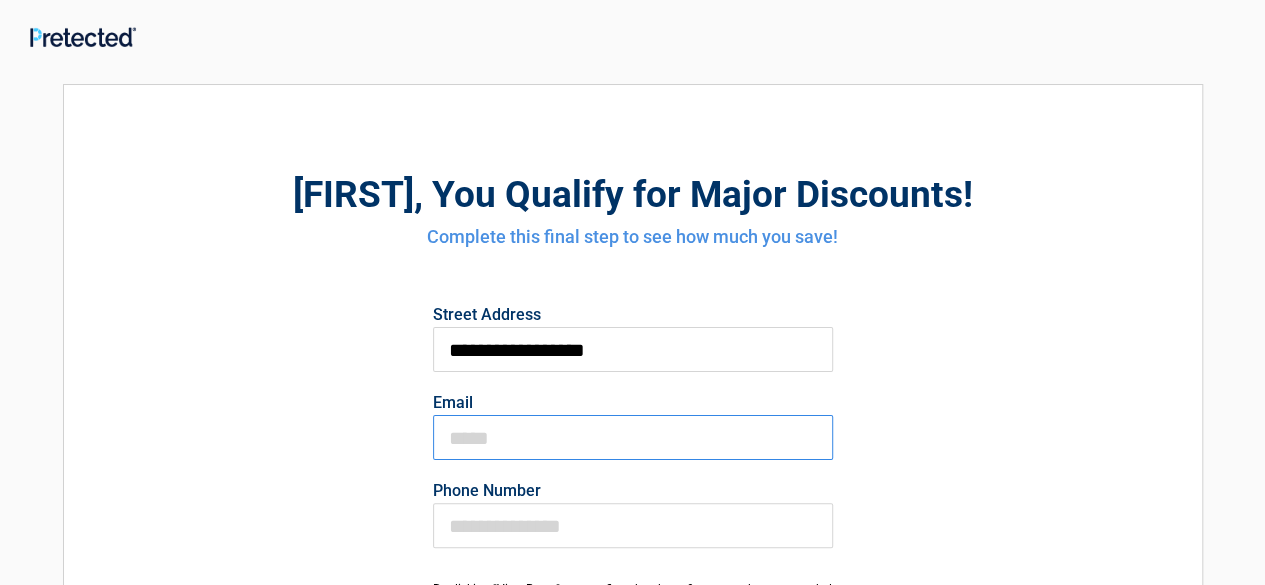 type on "**********" 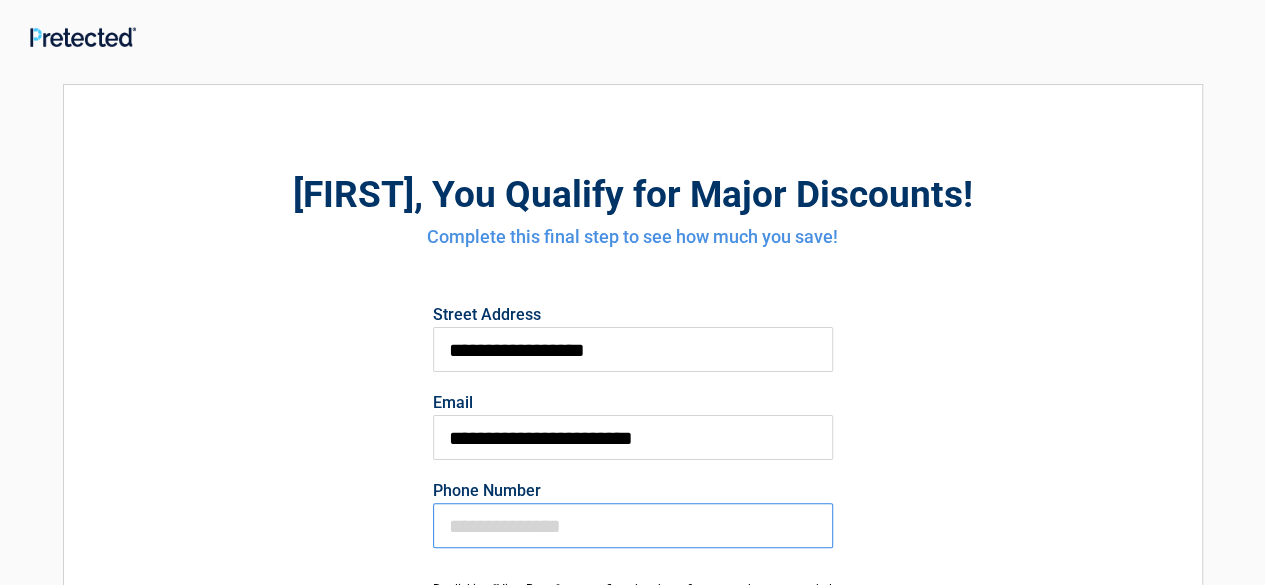 type on "**********" 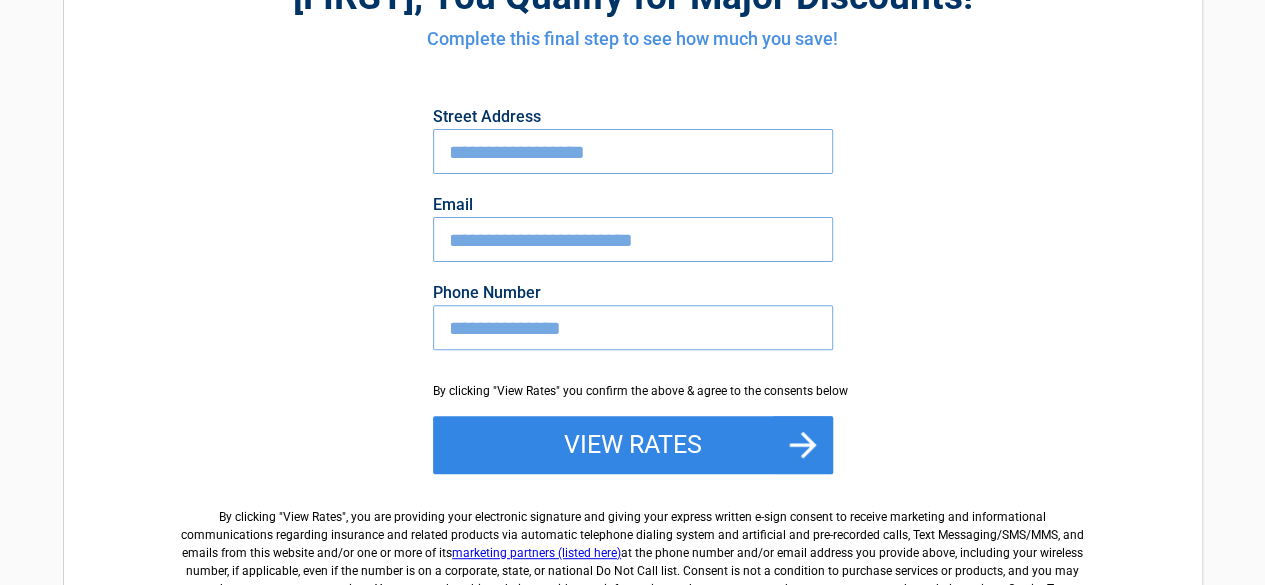 scroll, scrollTop: 200, scrollLeft: 0, axis: vertical 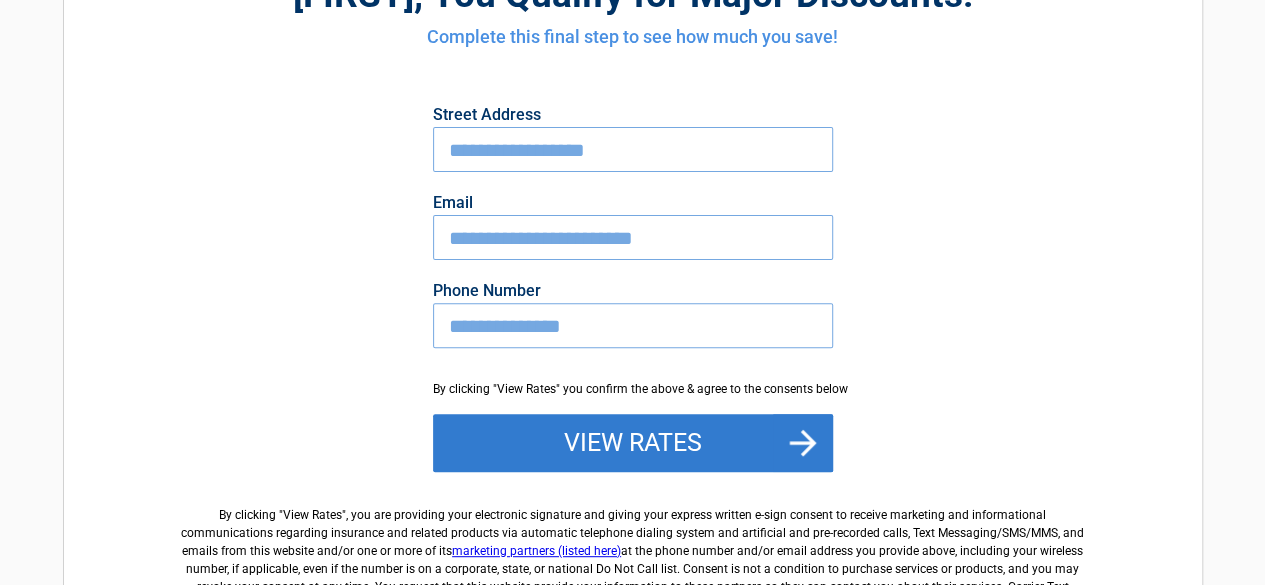 click on "View Rates" at bounding box center (633, 443) 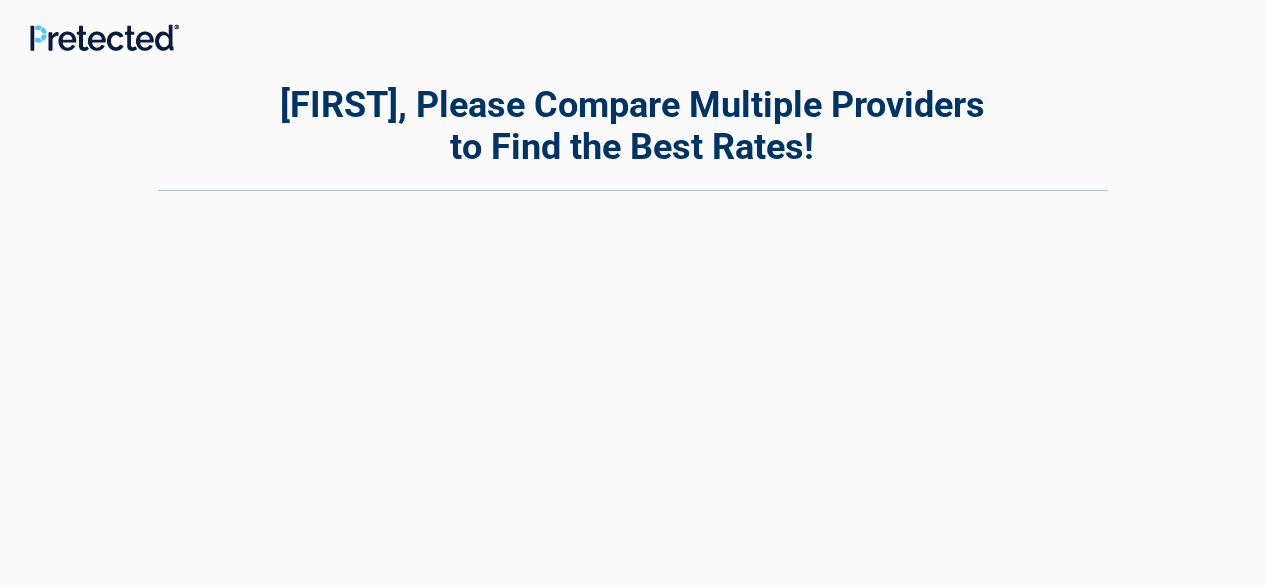 scroll, scrollTop: 0, scrollLeft: 0, axis: both 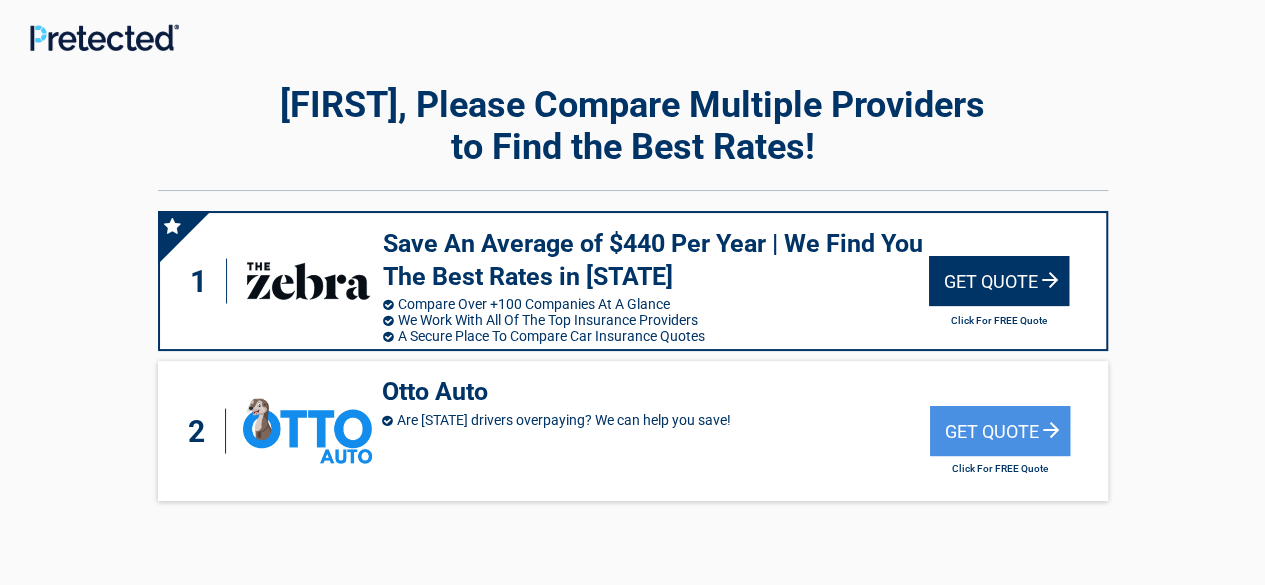 click on "Get Quote" at bounding box center [999, 281] 